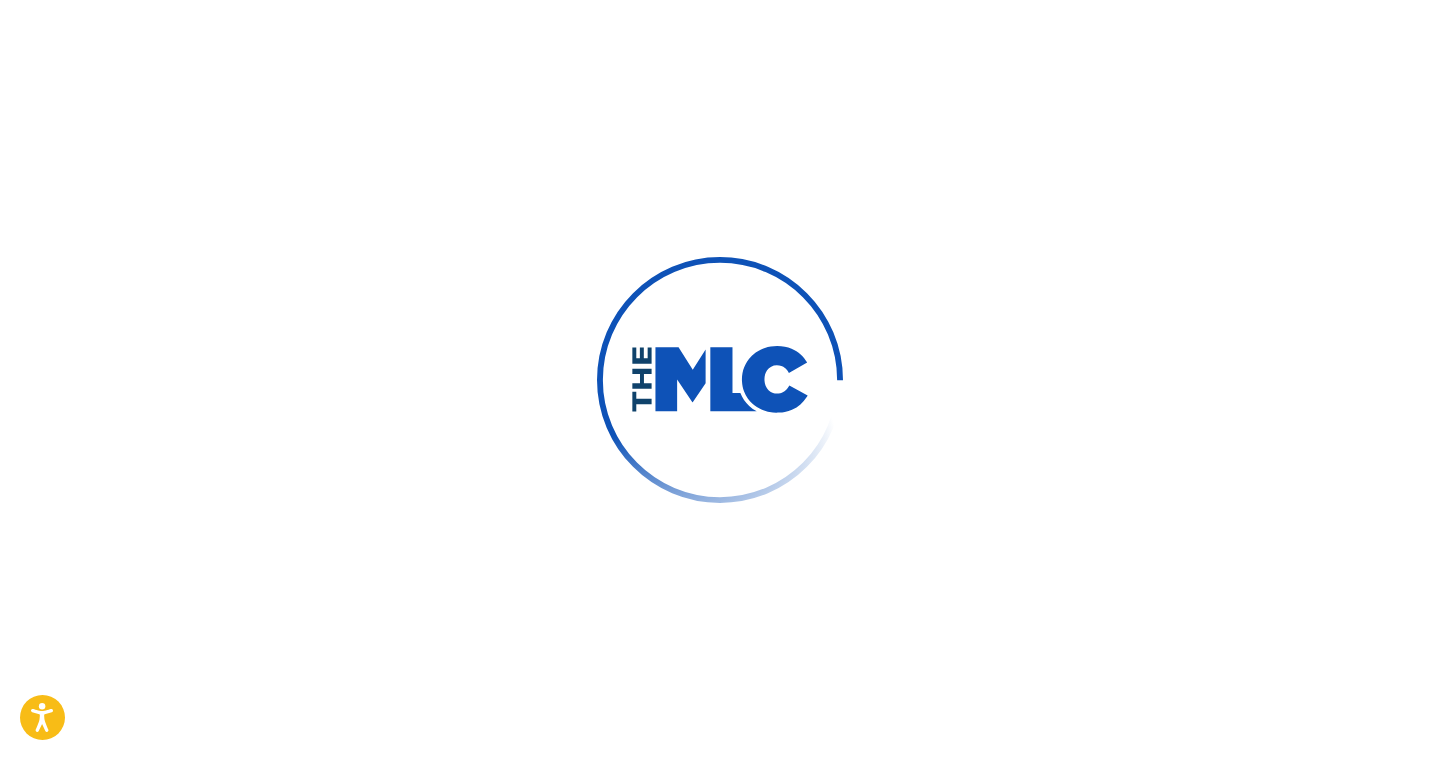 scroll, scrollTop: 0, scrollLeft: 0, axis: both 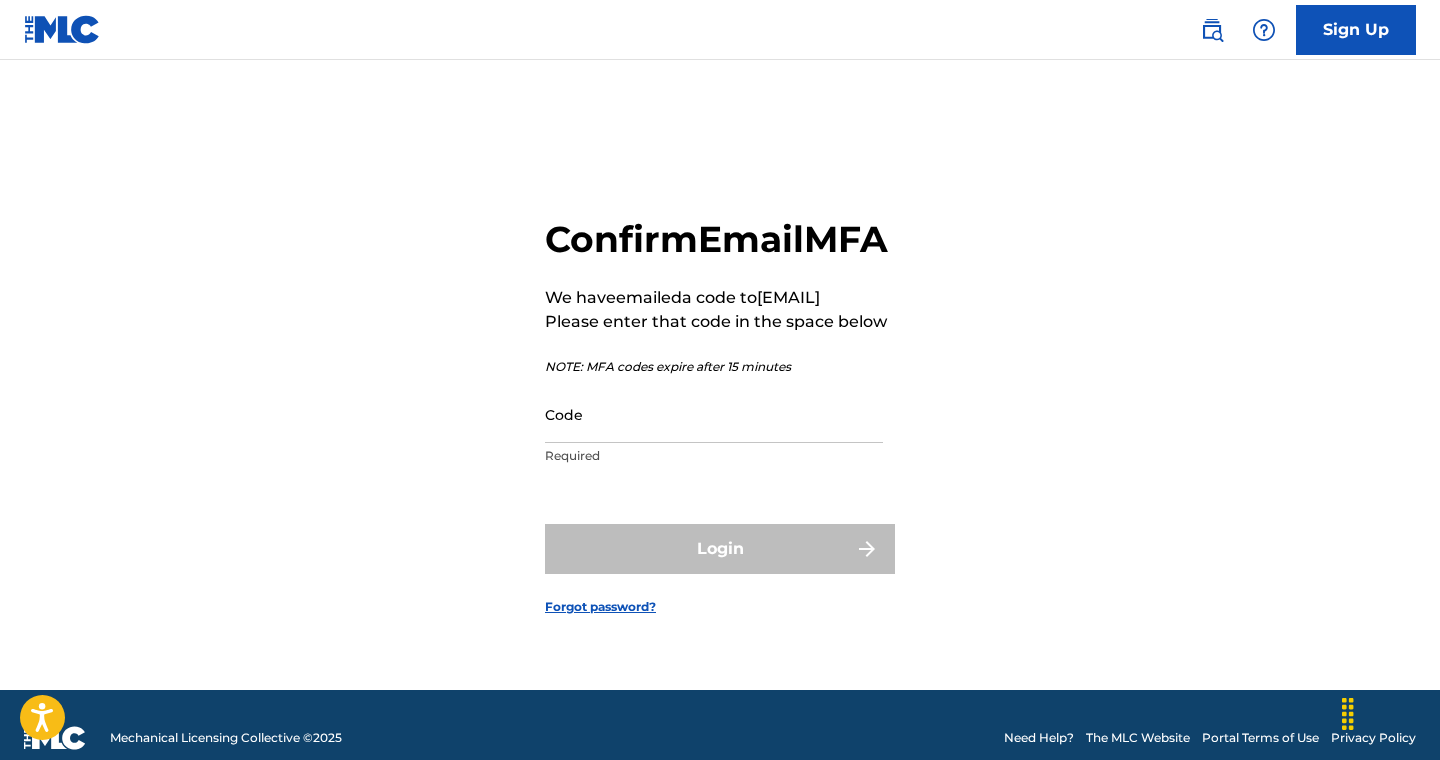 click on "Code" at bounding box center [714, 414] 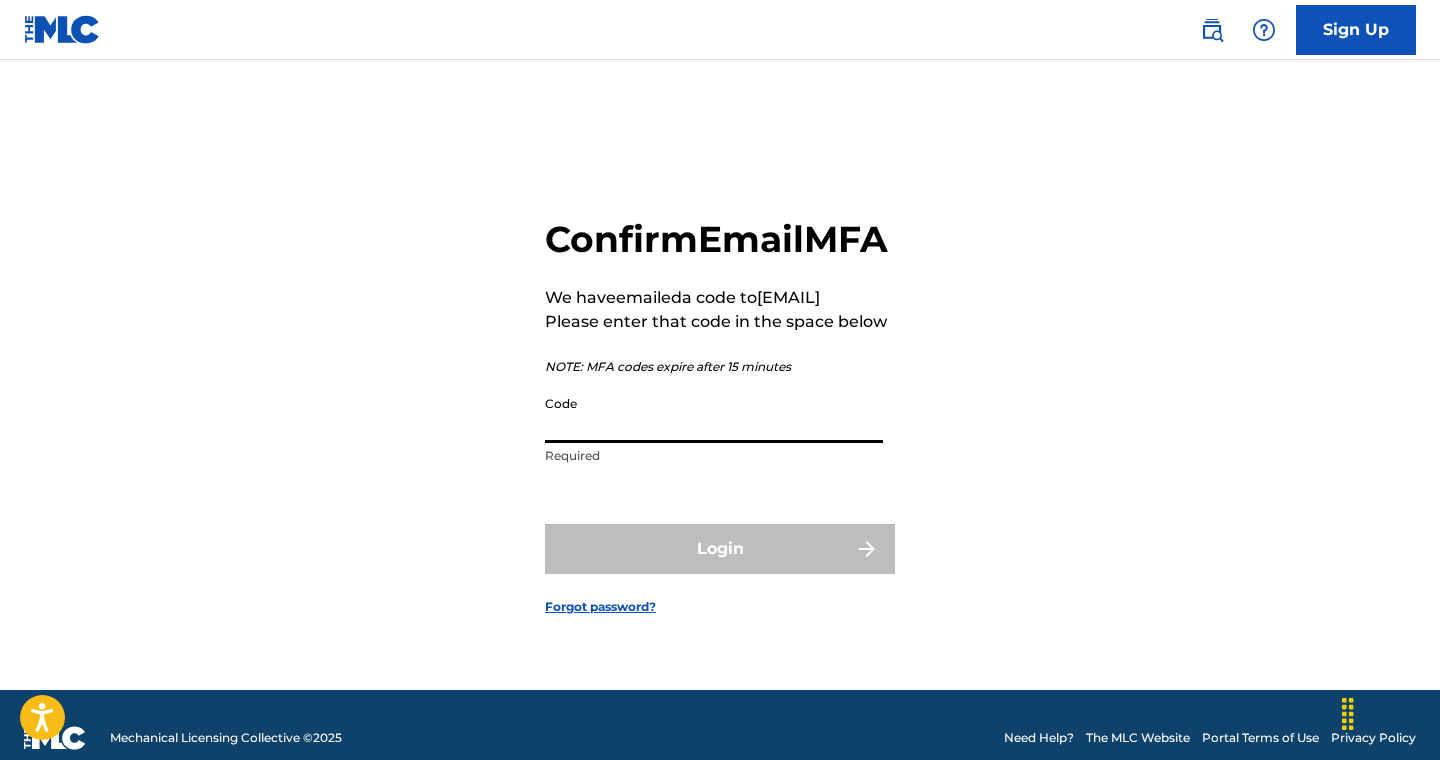 paste on "[PHONE]" 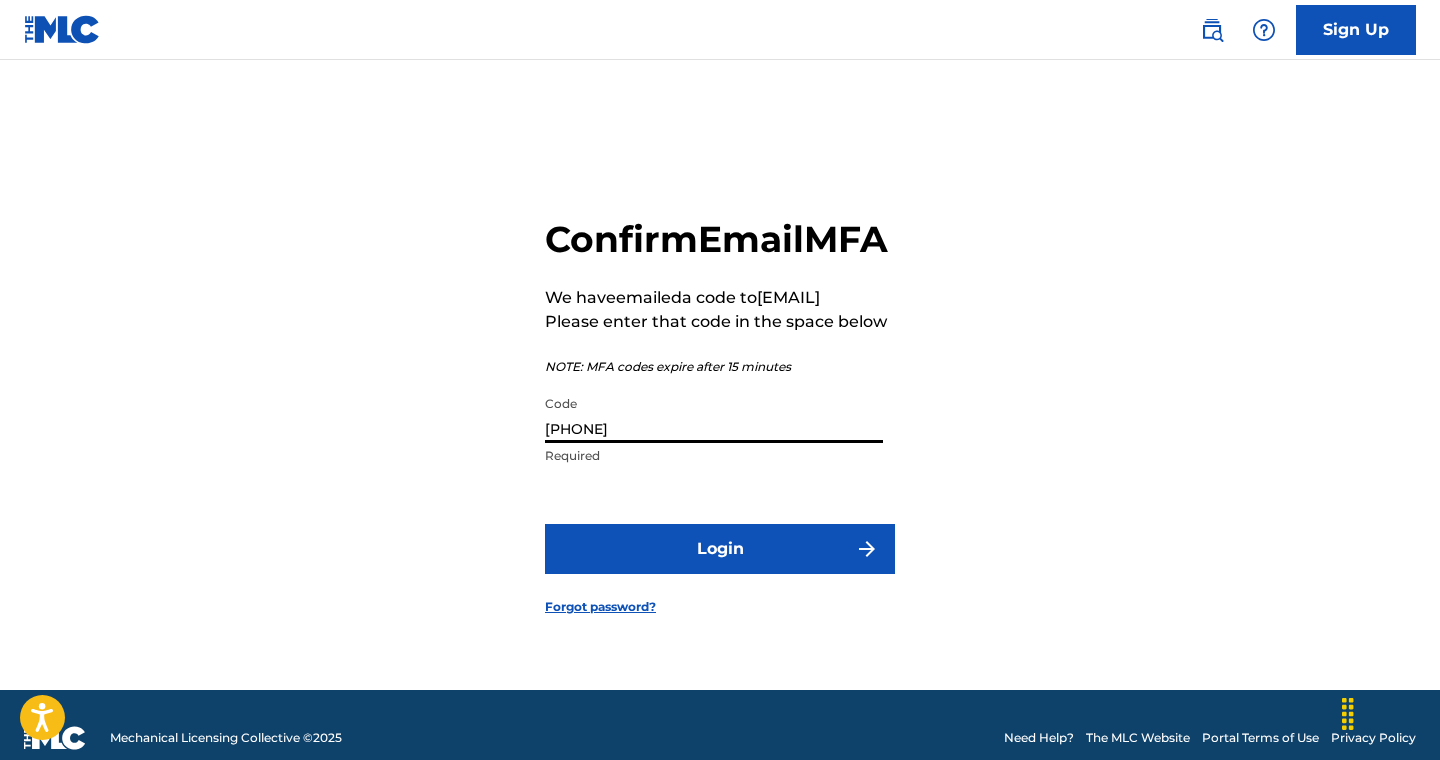 type on "[PHONE]" 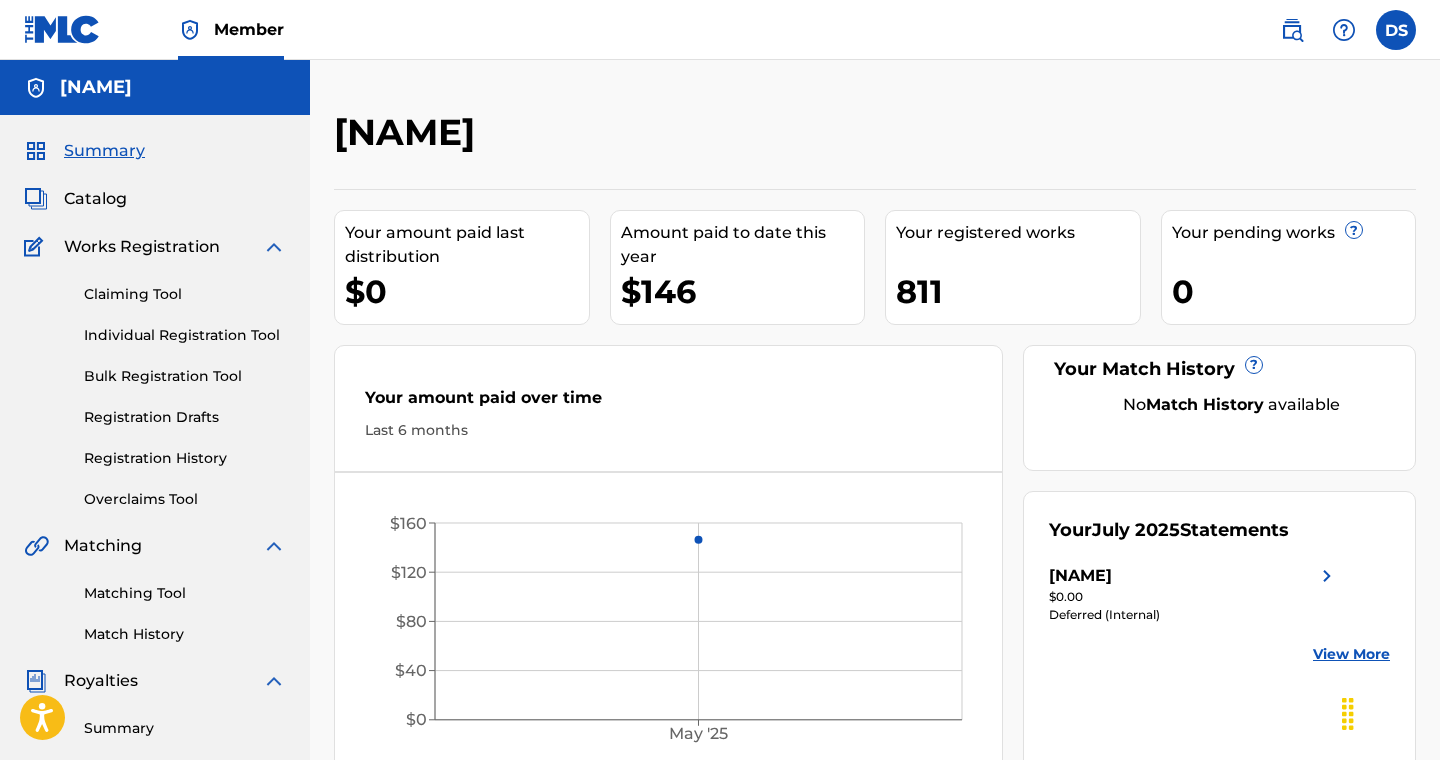 scroll, scrollTop: 0, scrollLeft: 0, axis: both 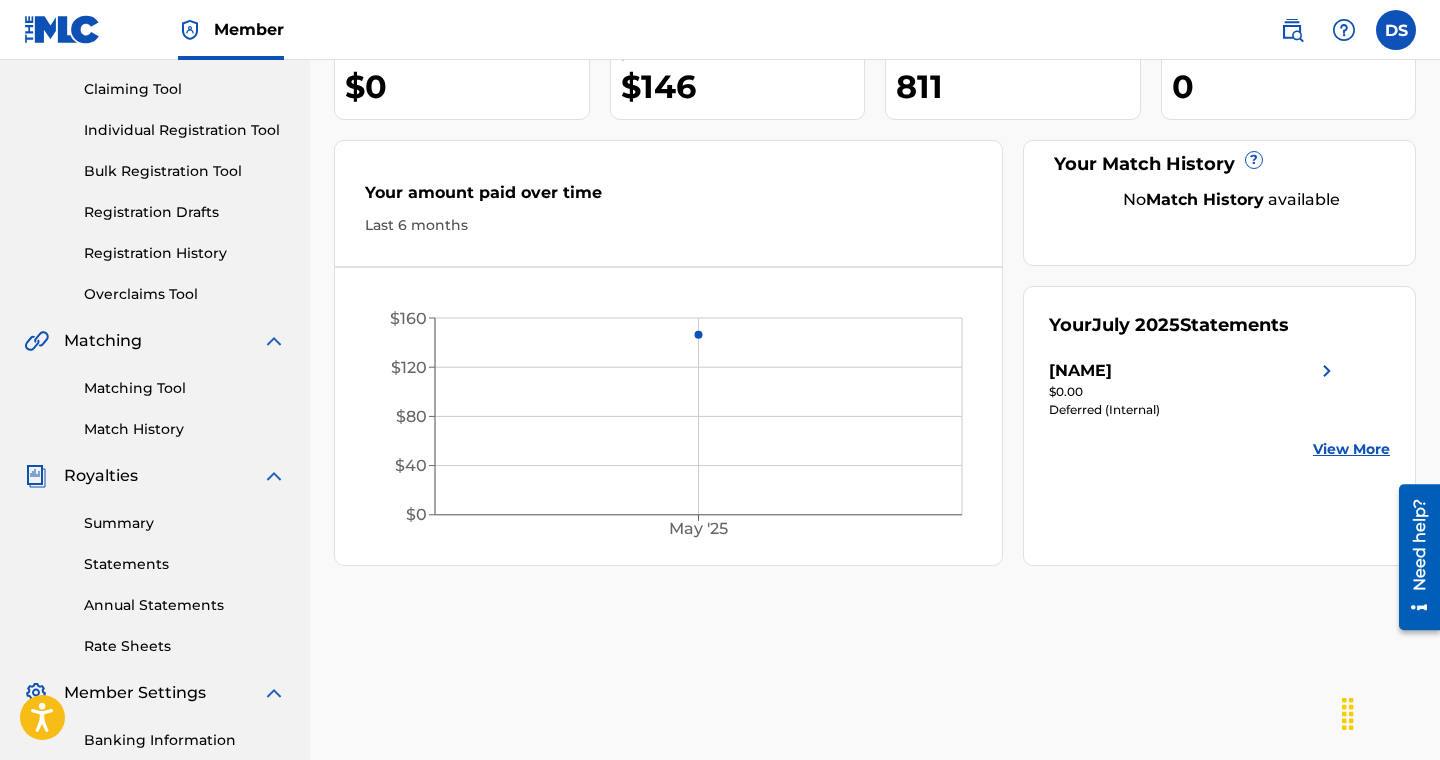 click on "Summary" at bounding box center (185, 523) 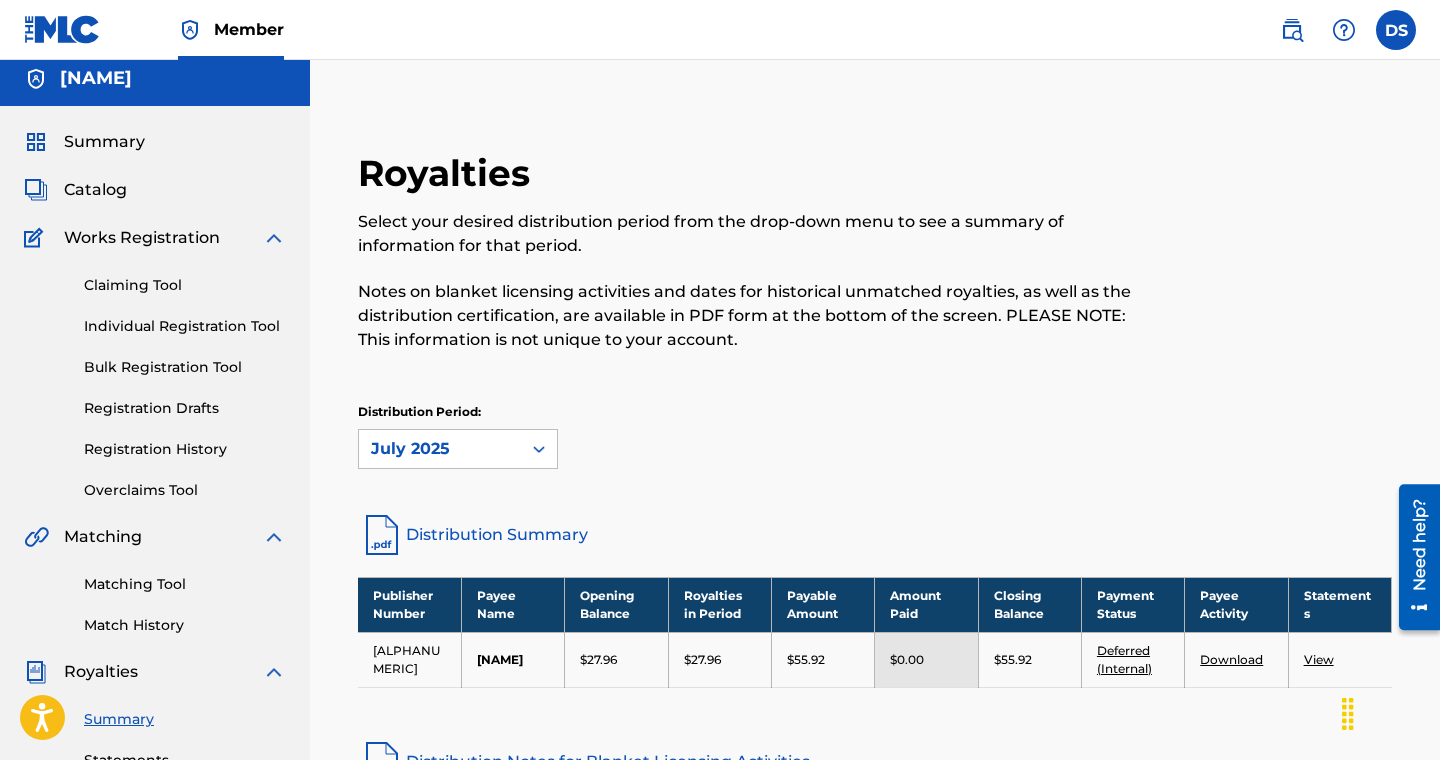 scroll, scrollTop: 0, scrollLeft: 0, axis: both 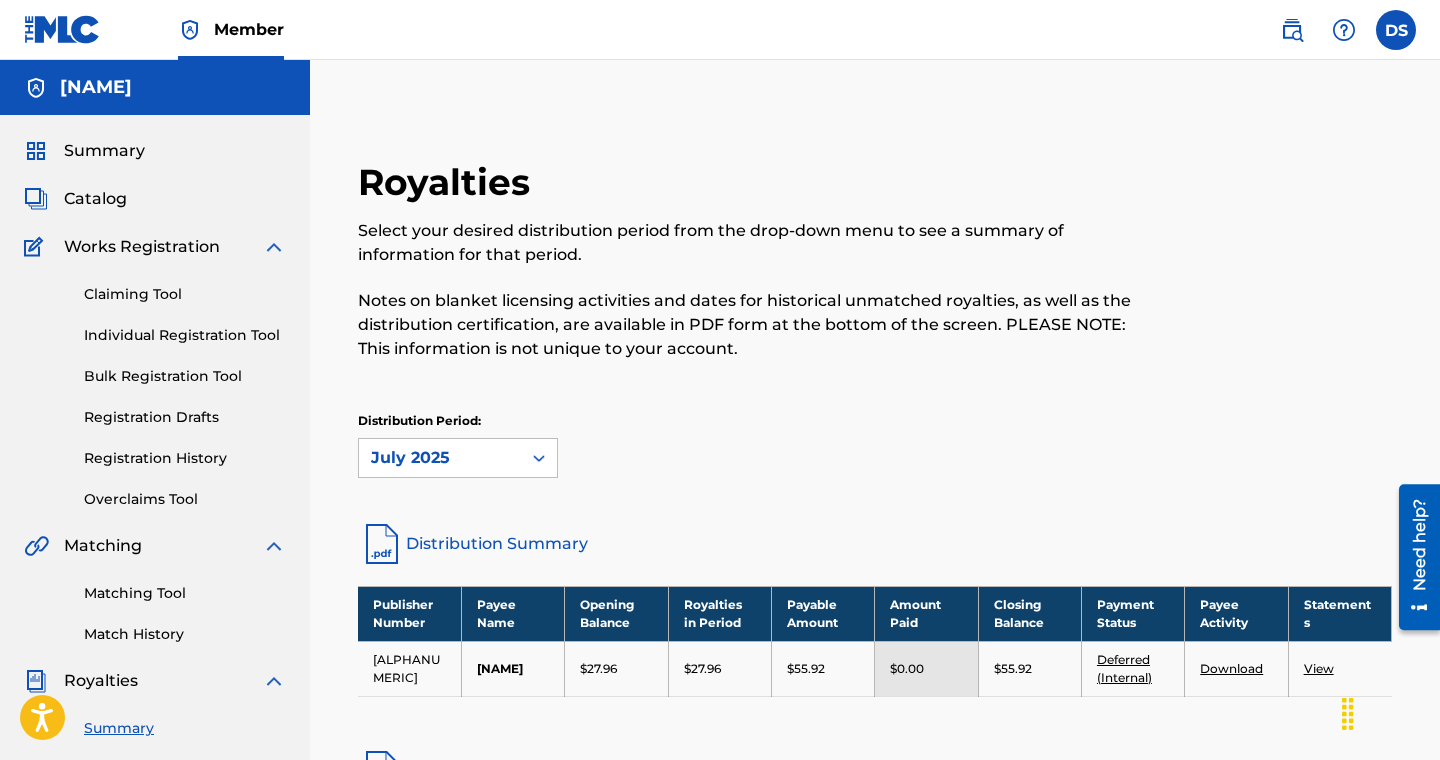 click on "Claiming Tool Individual Registration Tool Bulk Registration Tool Registration Drafts Registration History Overclaims Tool" at bounding box center [155, 384] 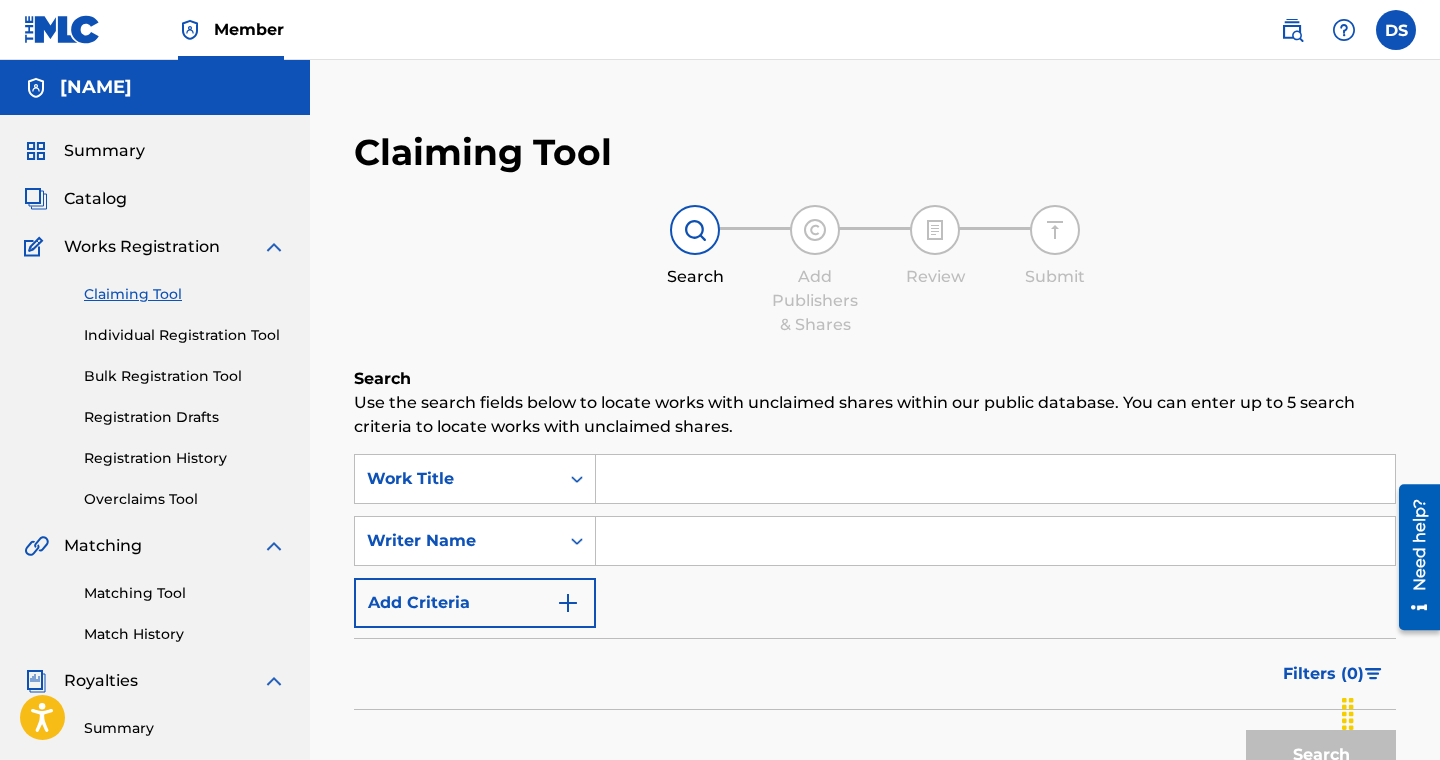 click at bounding box center [995, 479] 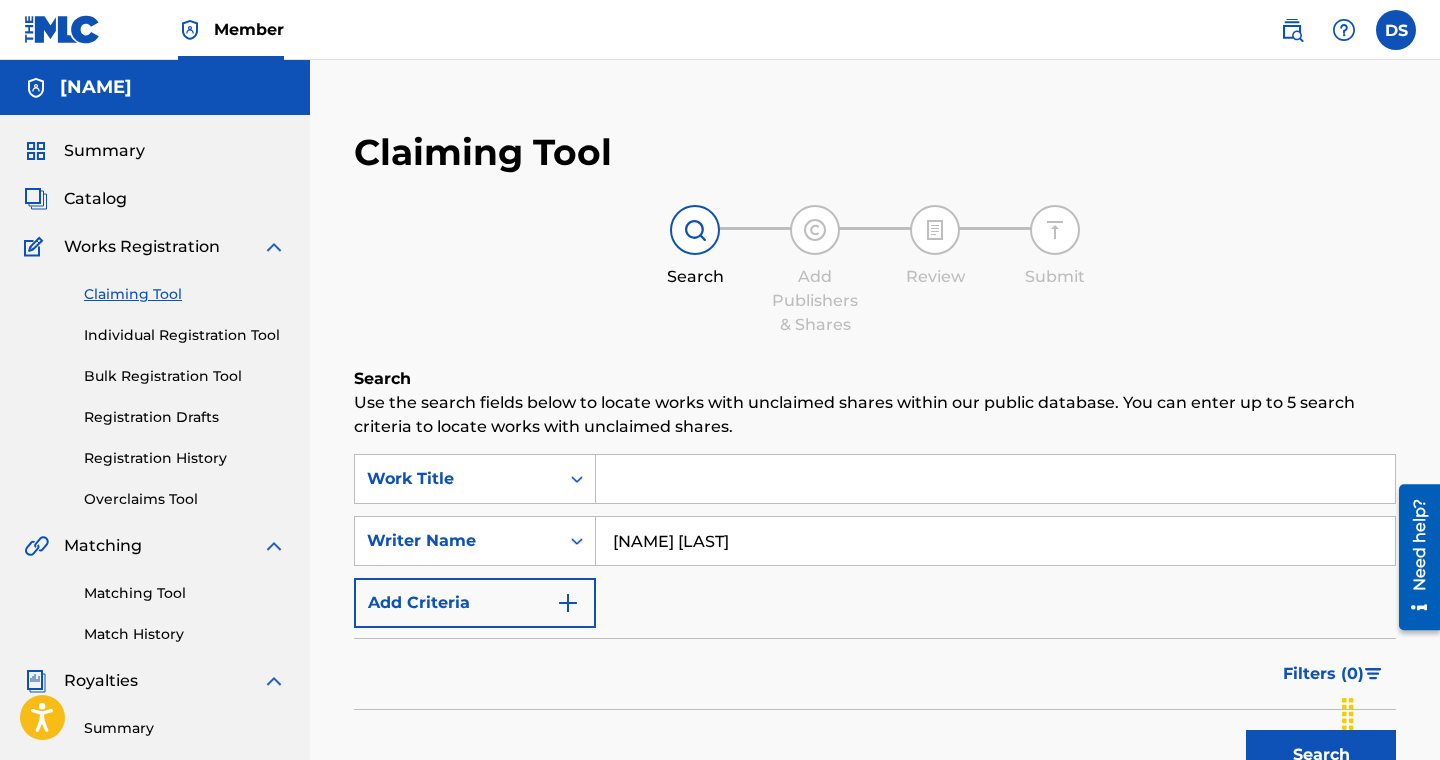 type on "[NAME] [LAST]" 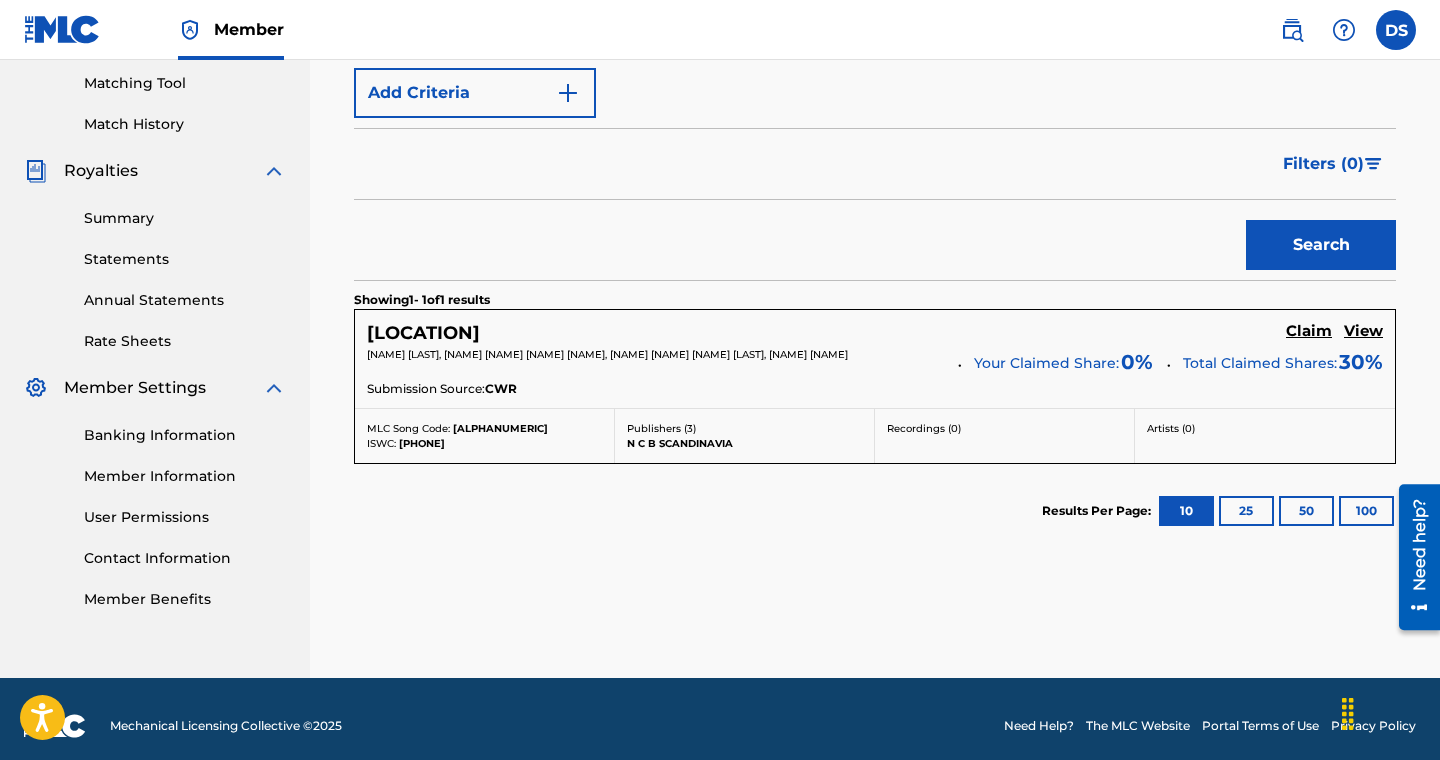 scroll, scrollTop: 511, scrollLeft: 0, axis: vertical 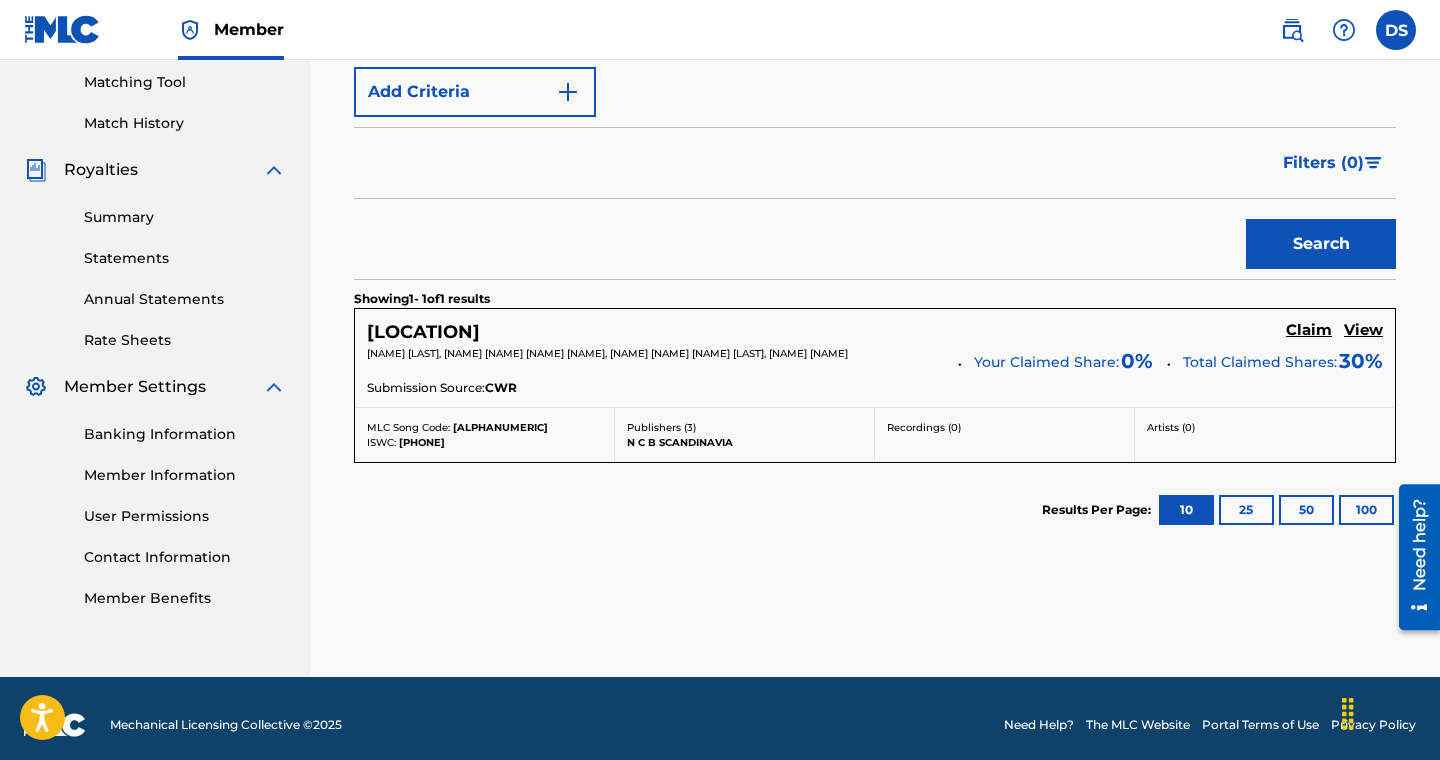 click on "Claim" at bounding box center (1309, 330) 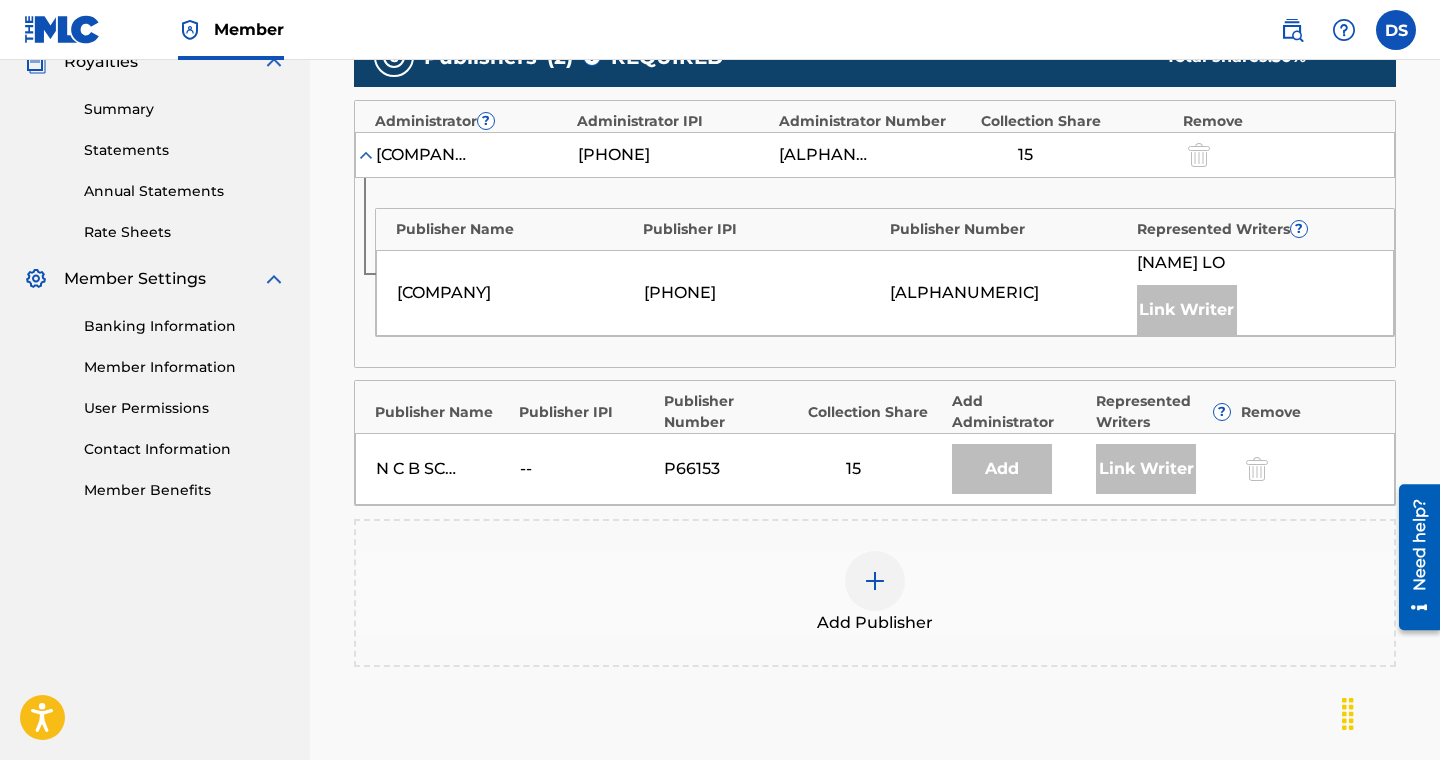 scroll, scrollTop: 640, scrollLeft: 0, axis: vertical 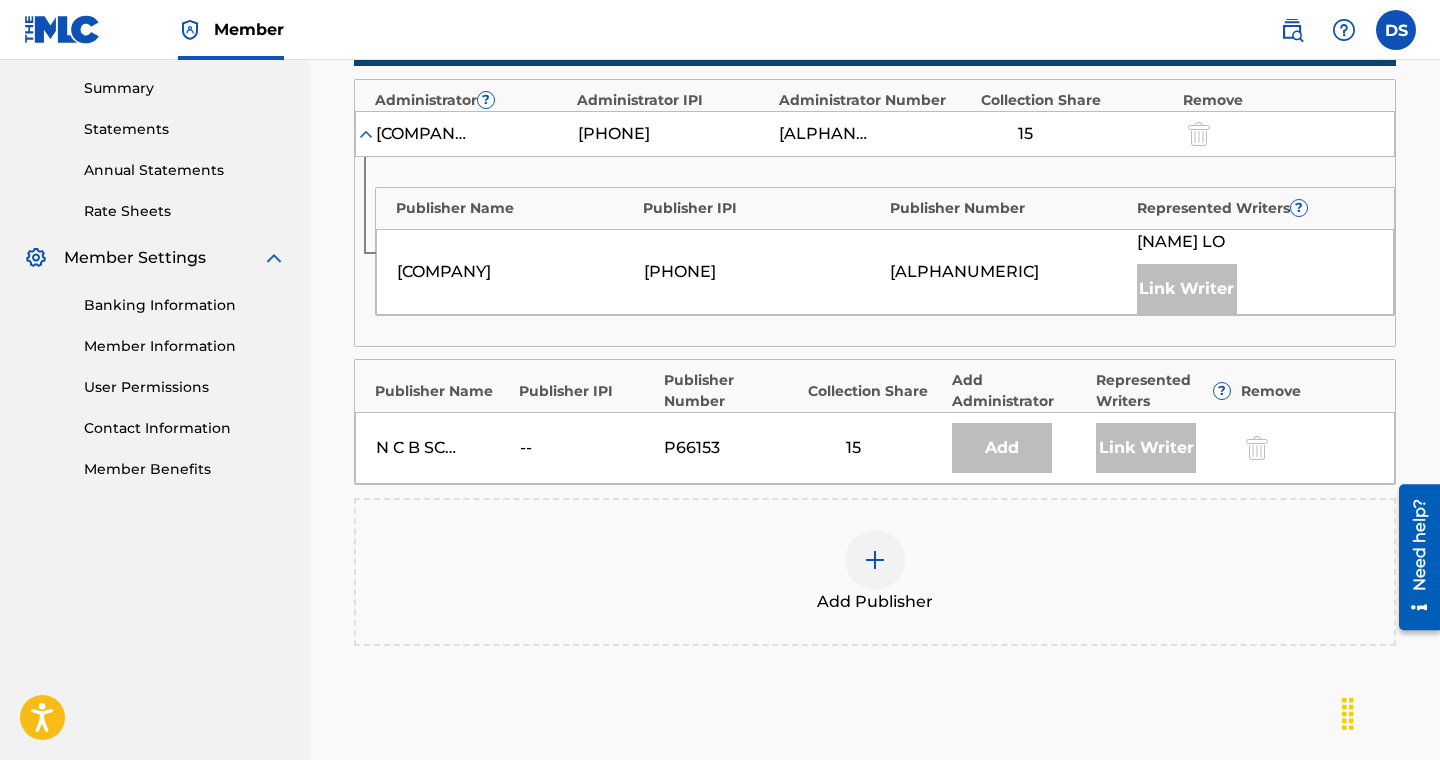 click at bounding box center (875, 560) 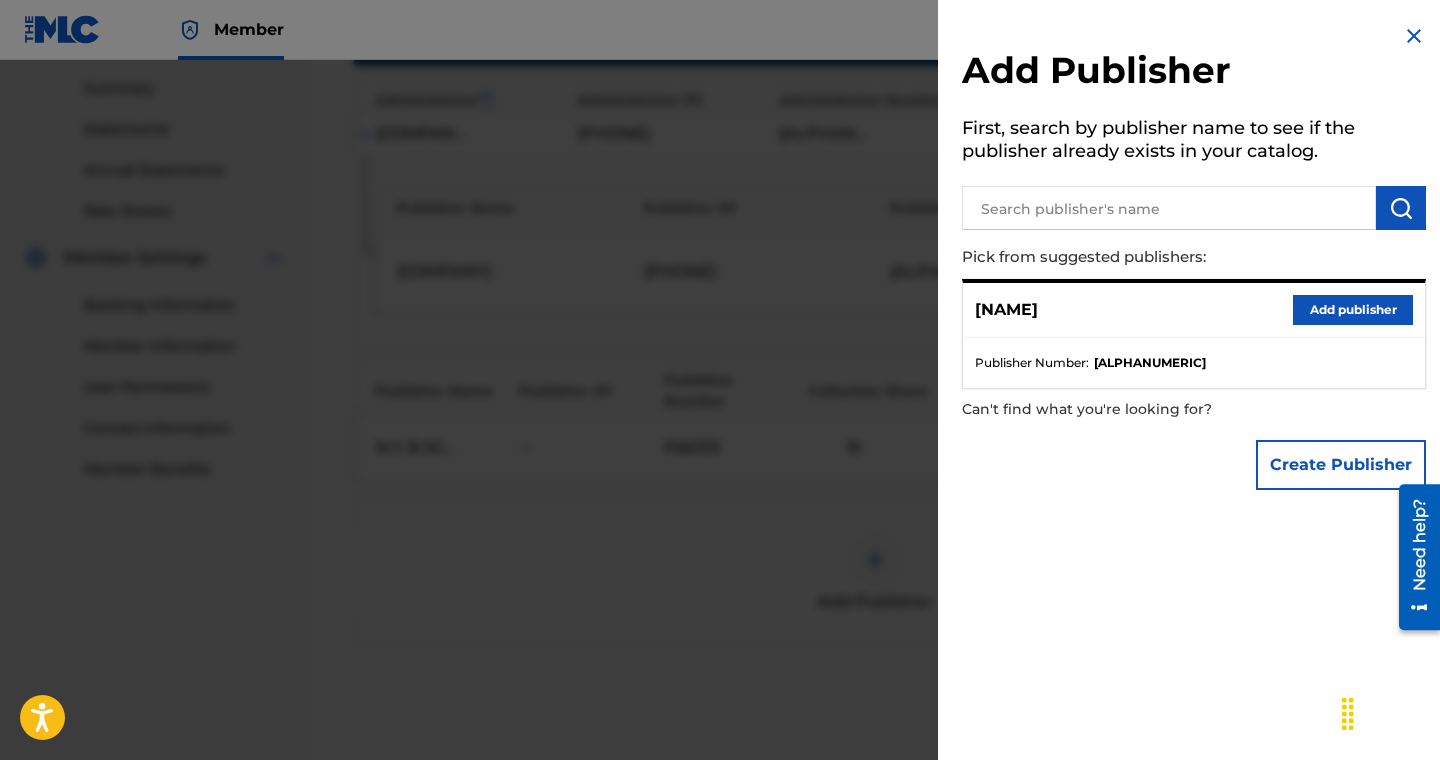 click on "Add publisher" at bounding box center [1353, 310] 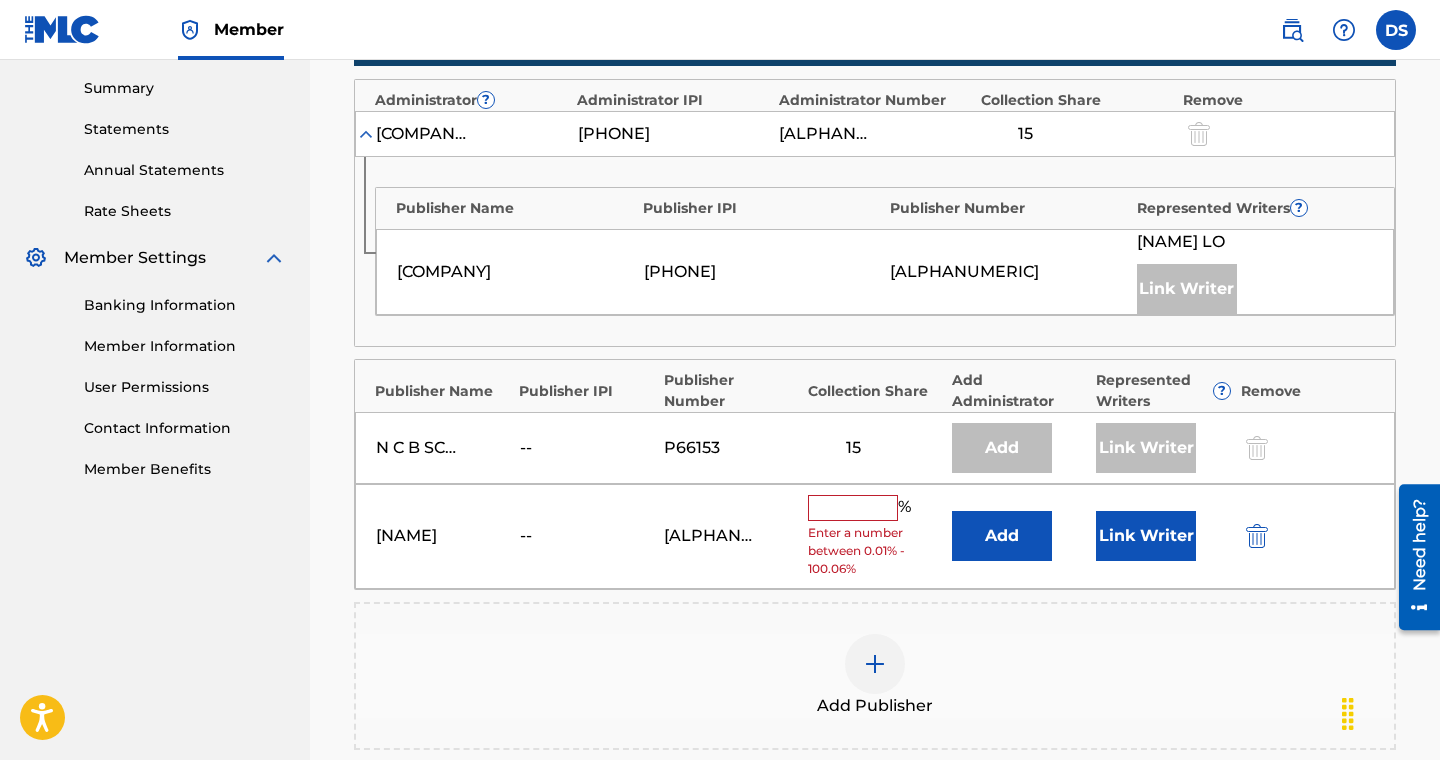 click at bounding box center (853, 508) 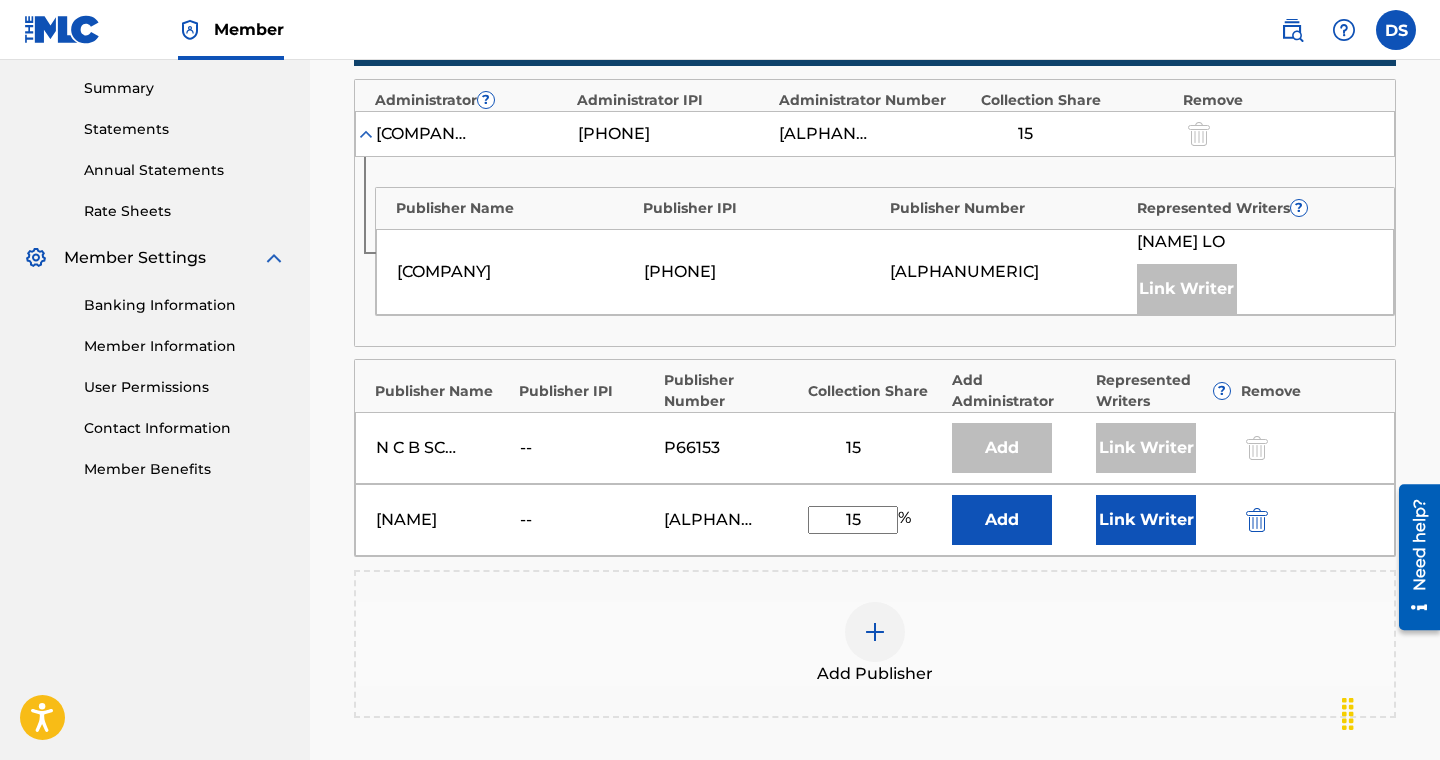 type on "15" 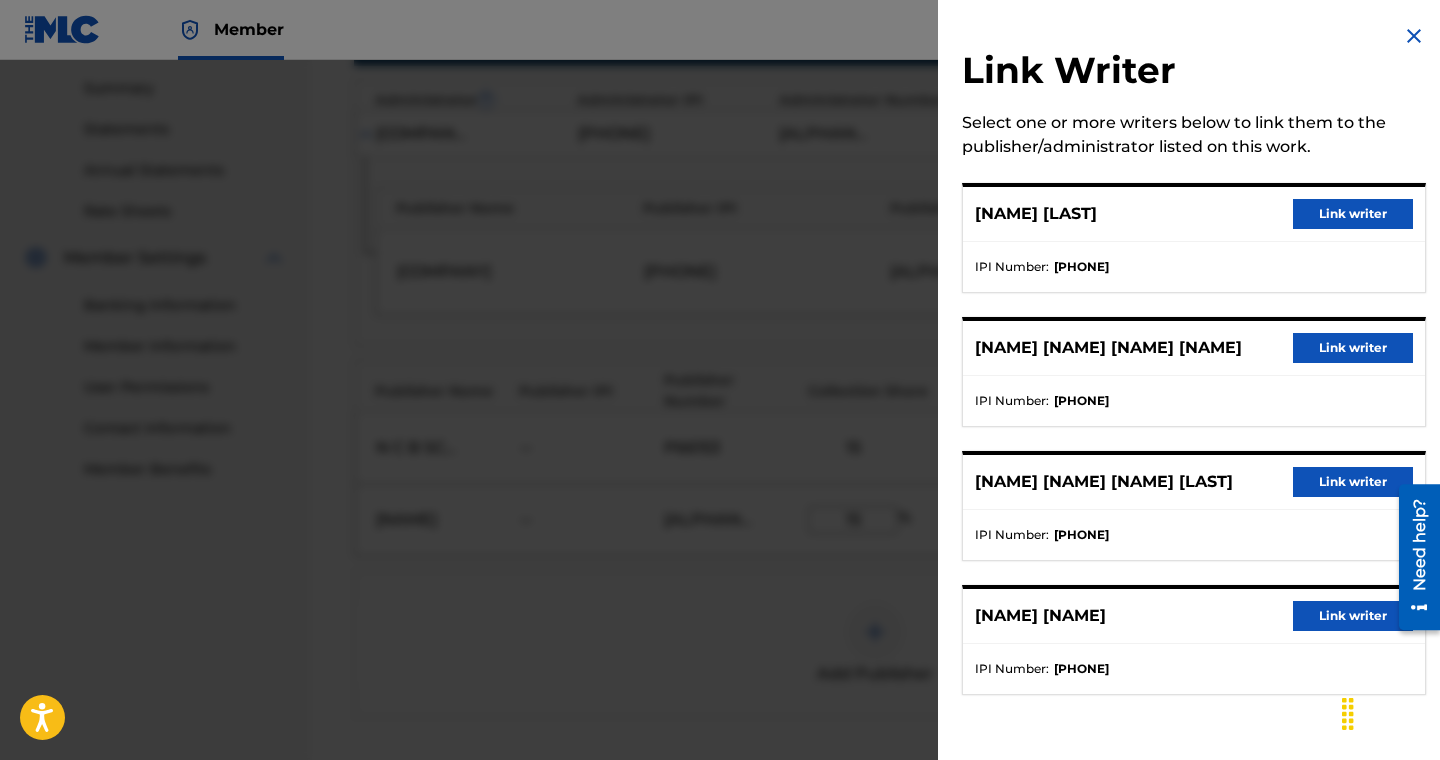 click on "Link writer" at bounding box center (1353, 482) 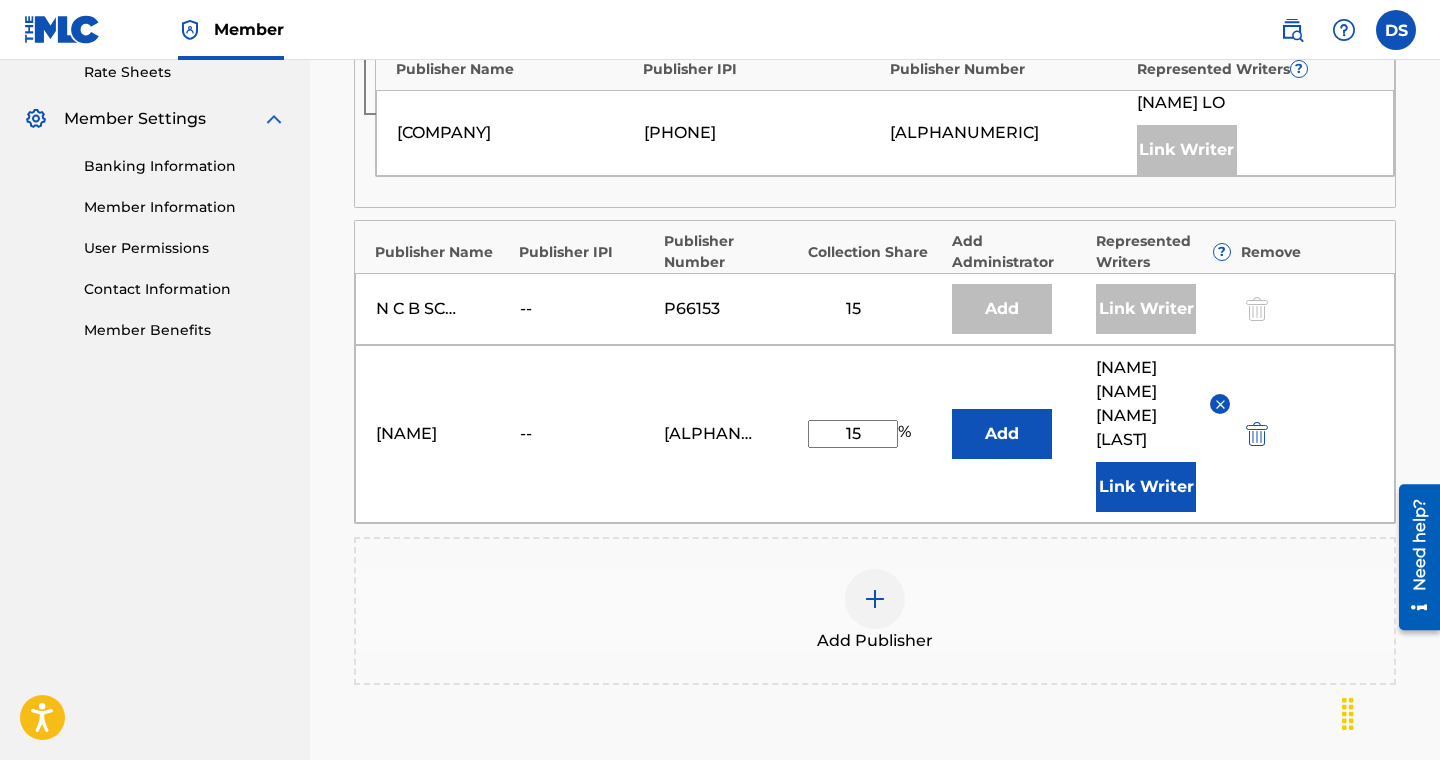 scroll, scrollTop: 1023, scrollLeft: 0, axis: vertical 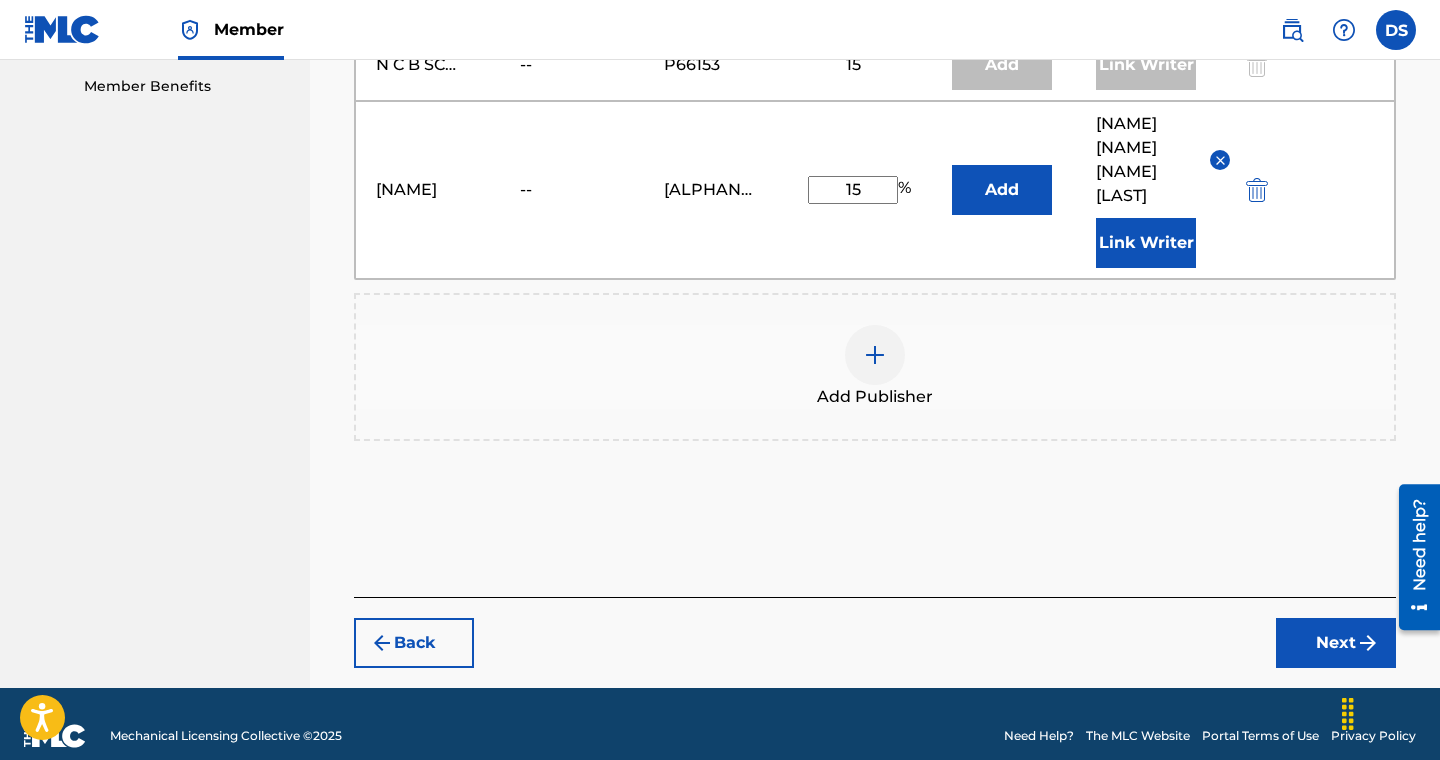 click on "Next" at bounding box center (1336, 643) 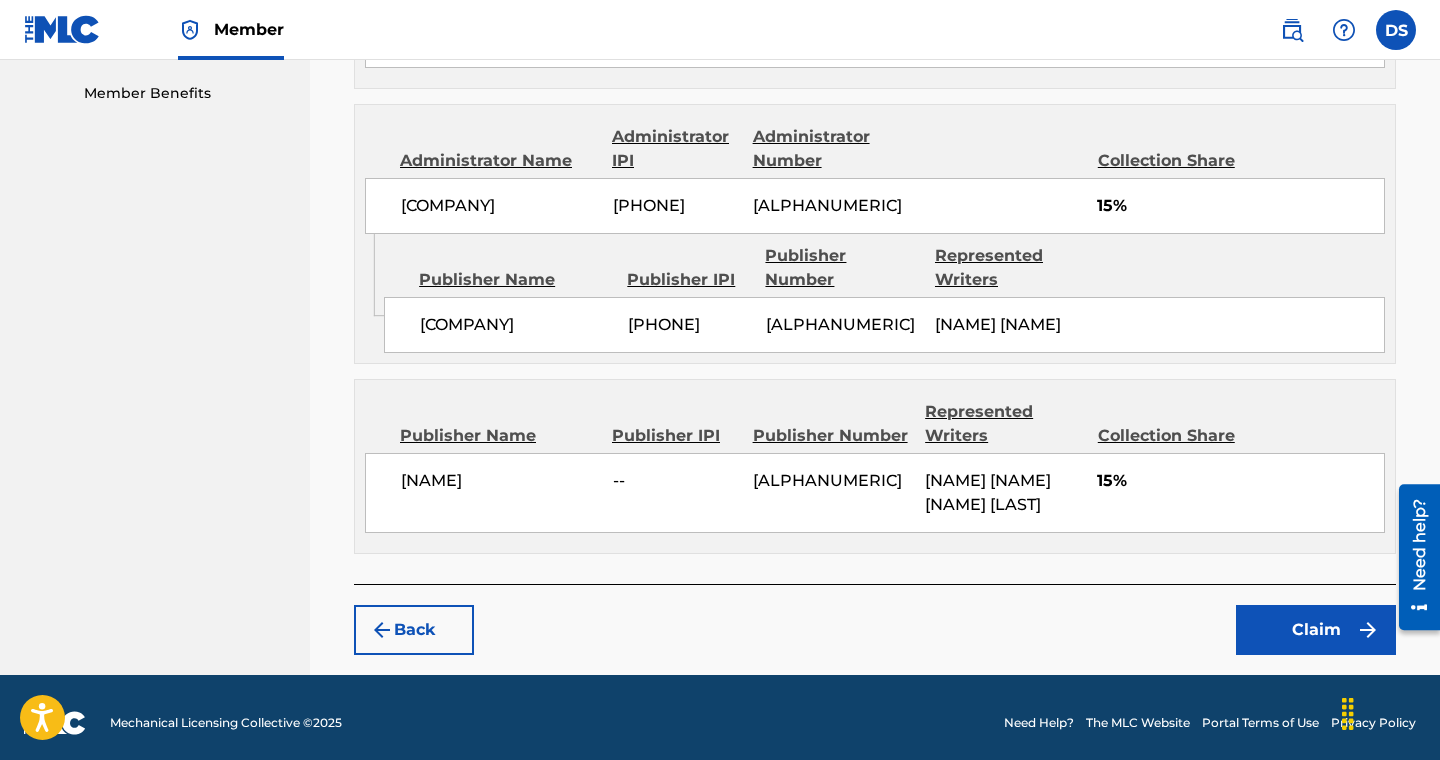 scroll, scrollTop: 1051, scrollLeft: 0, axis: vertical 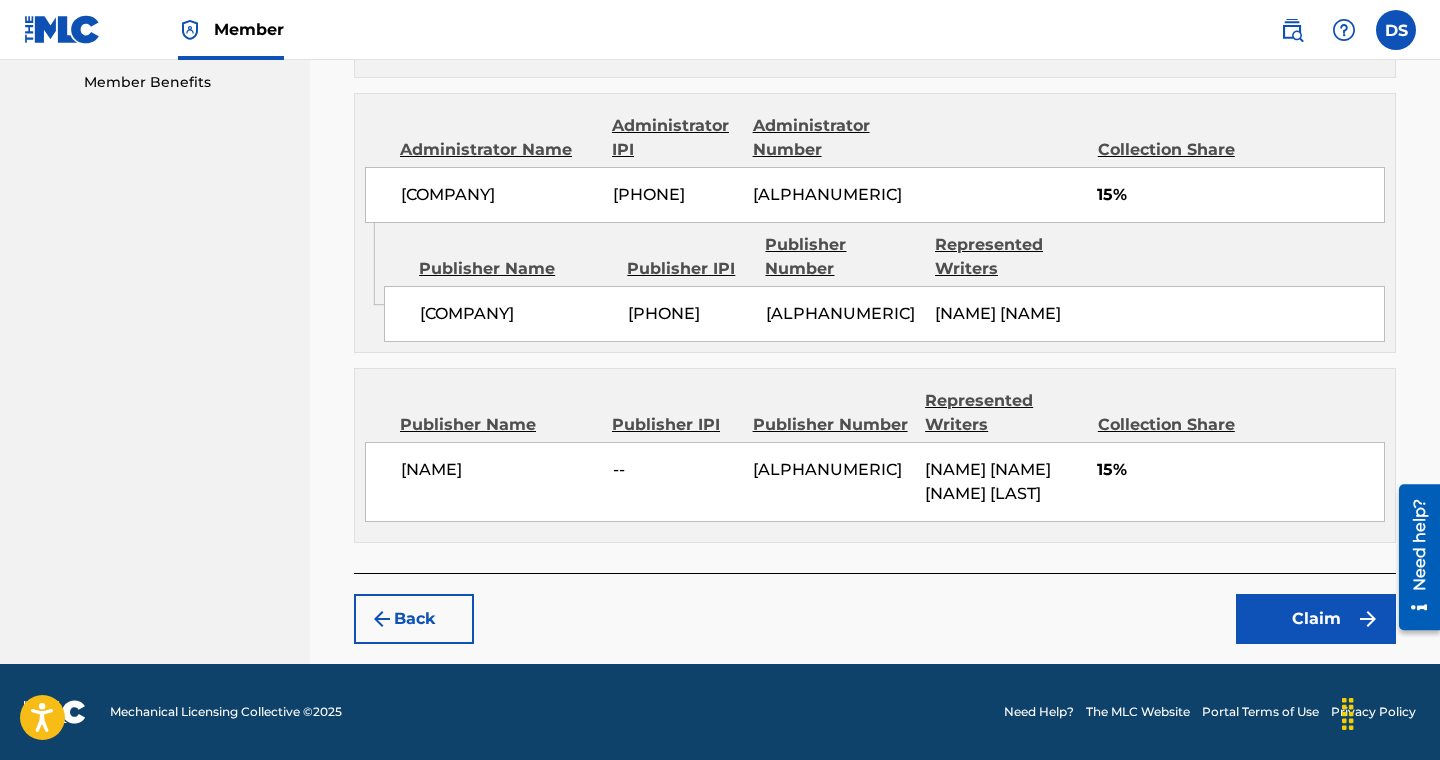 click on "Claim" at bounding box center [1316, 619] 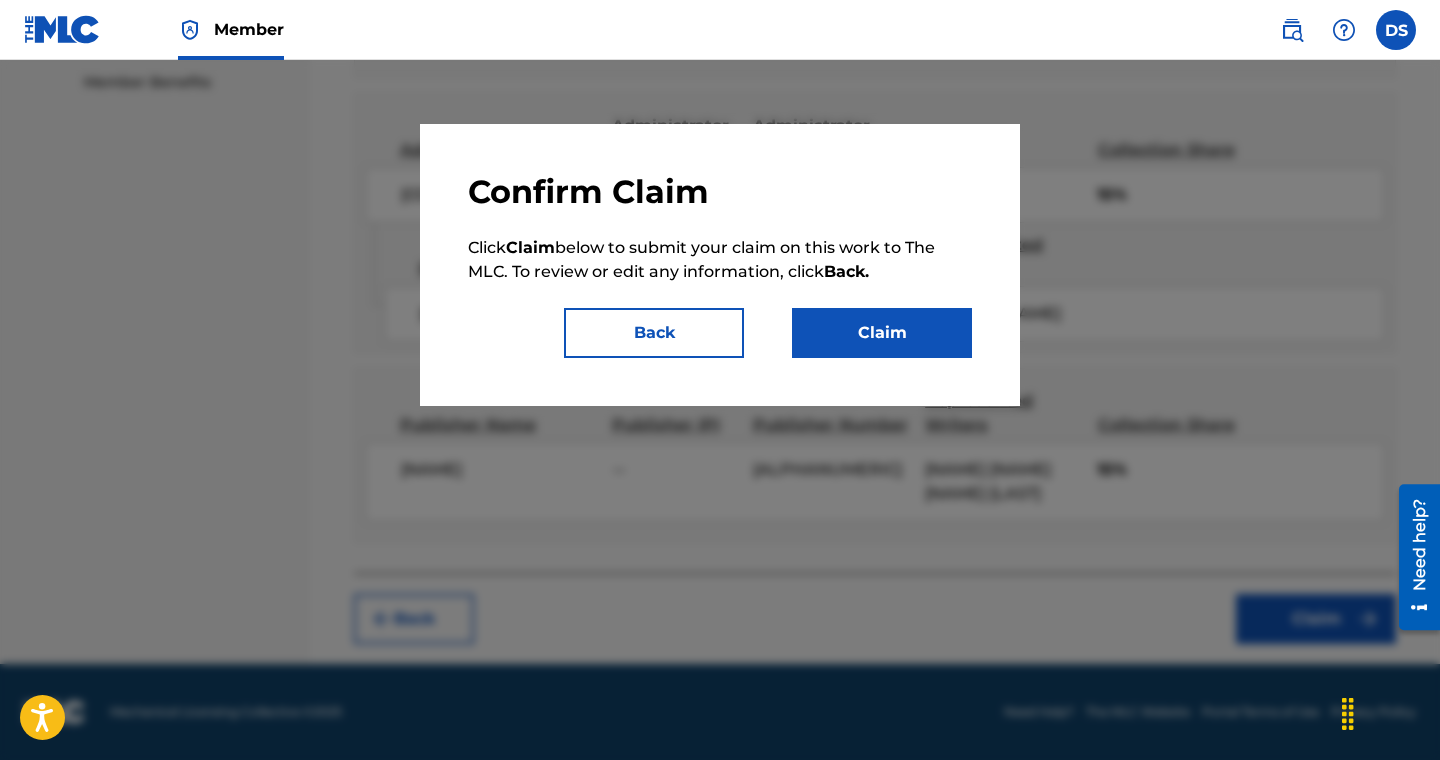 click on "Claim" at bounding box center (882, 333) 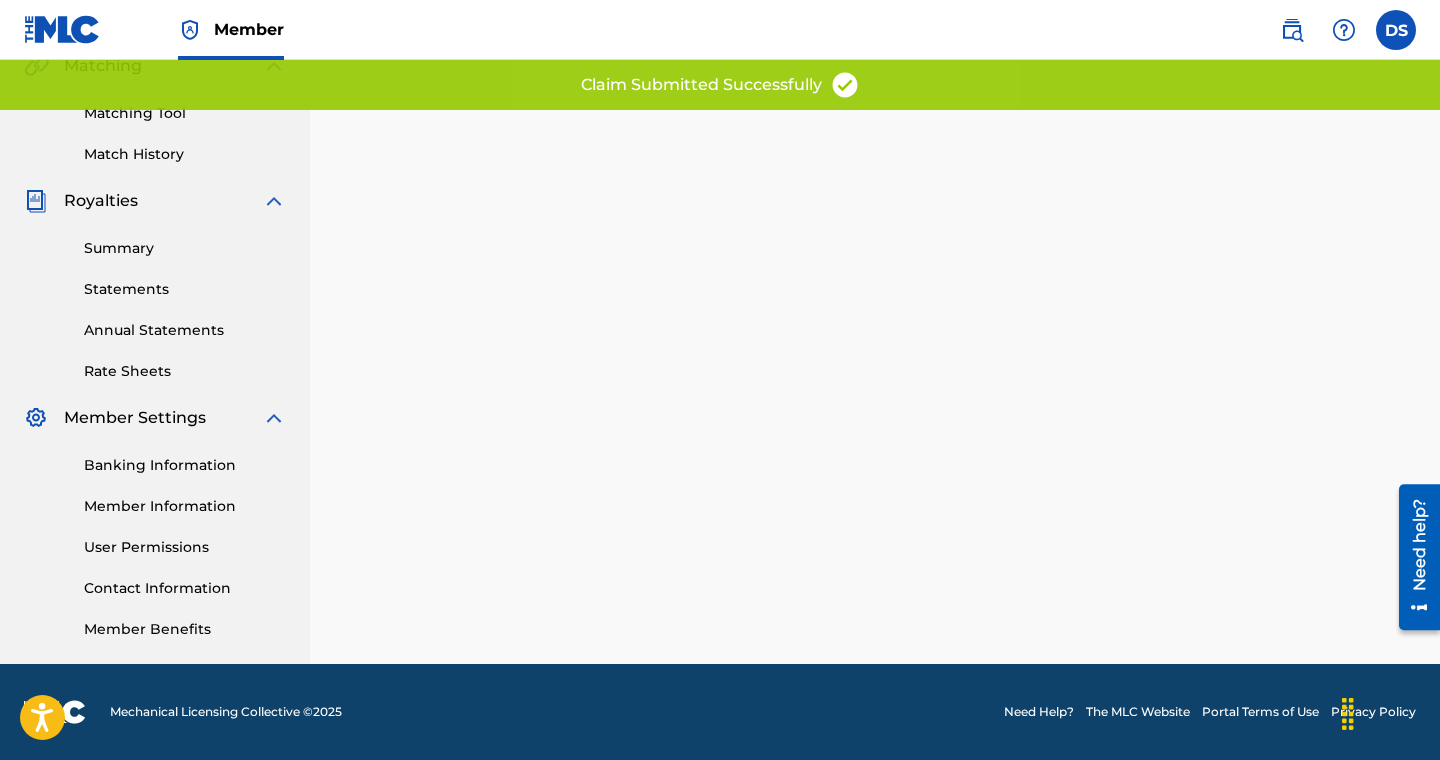 scroll, scrollTop: 0, scrollLeft: 0, axis: both 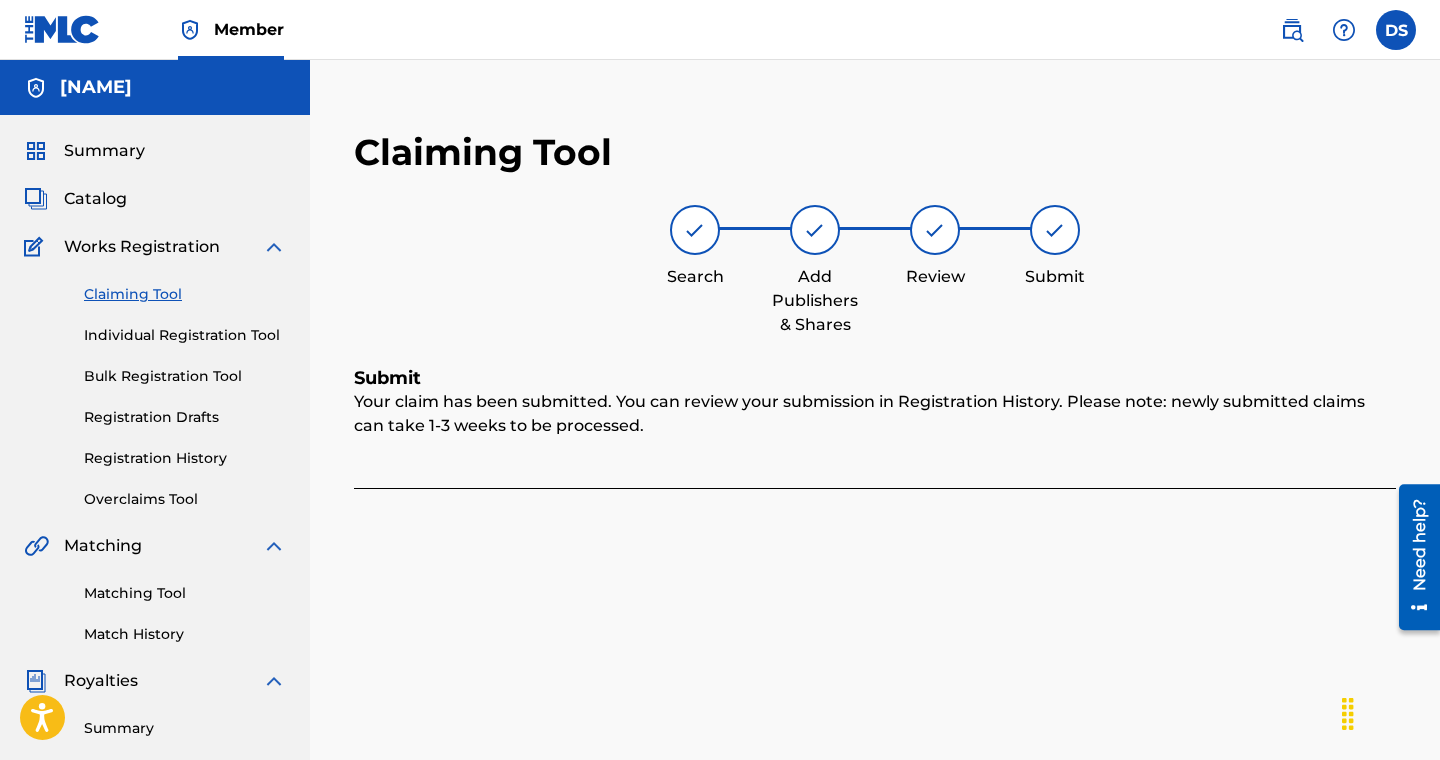click on "Claiming Tool" at bounding box center (185, 294) 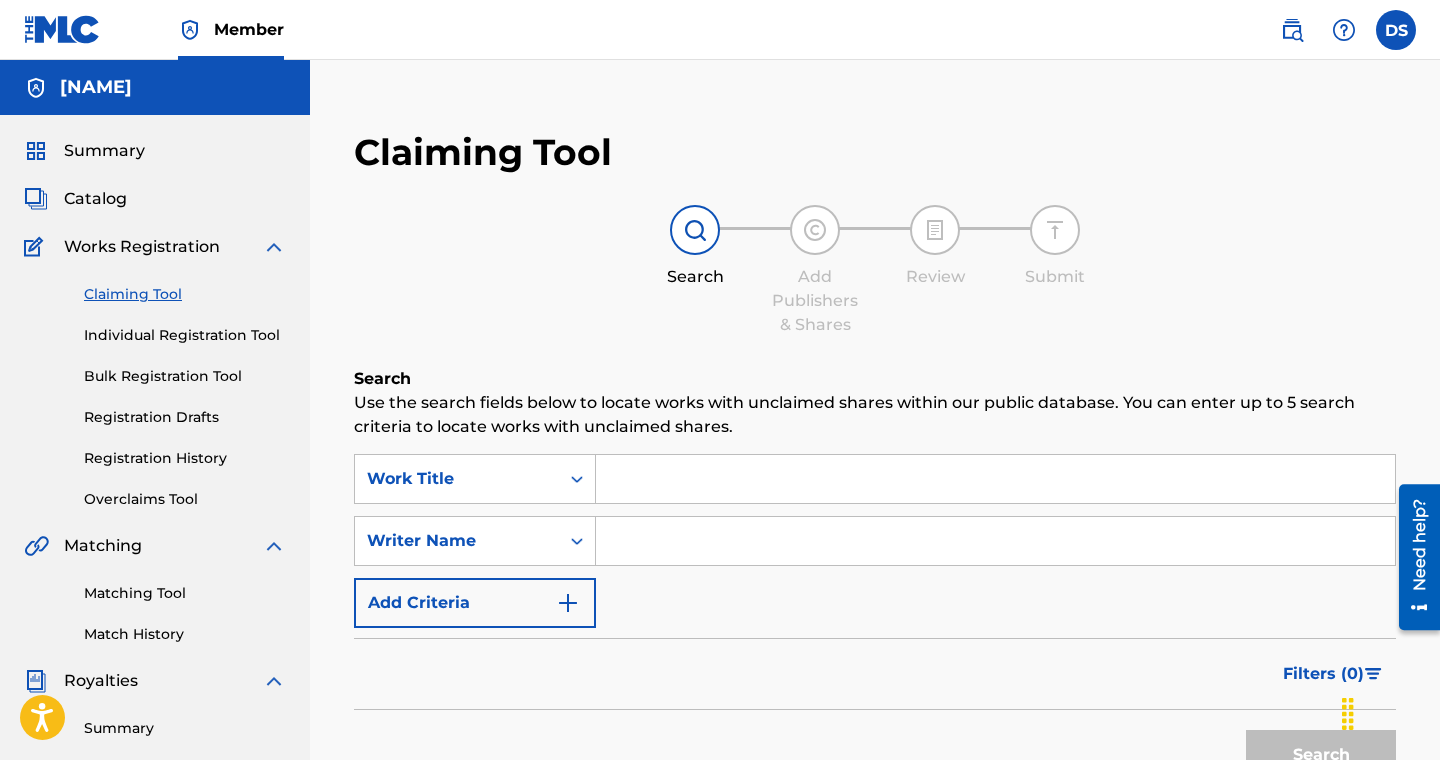 click at bounding box center (995, 541) 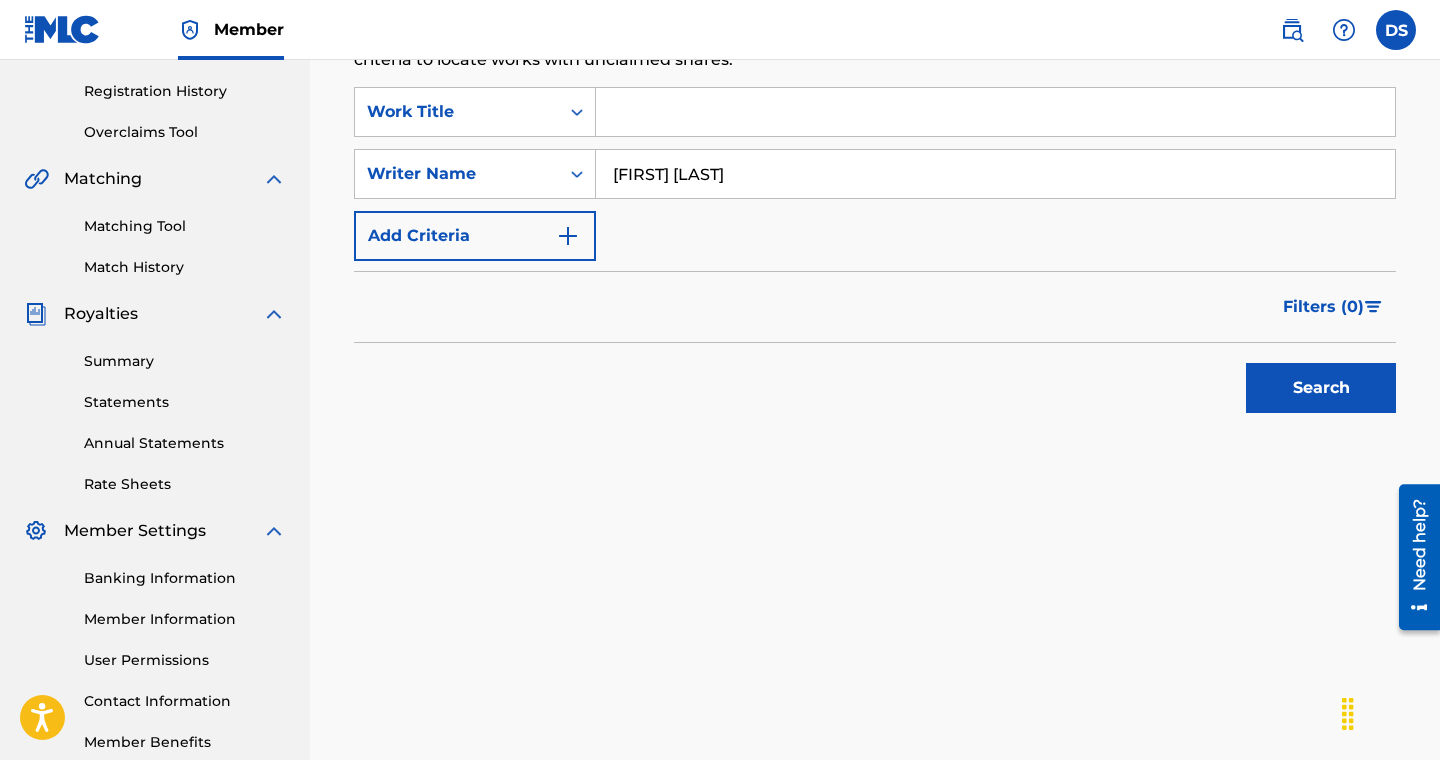 scroll, scrollTop: 348, scrollLeft: 0, axis: vertical 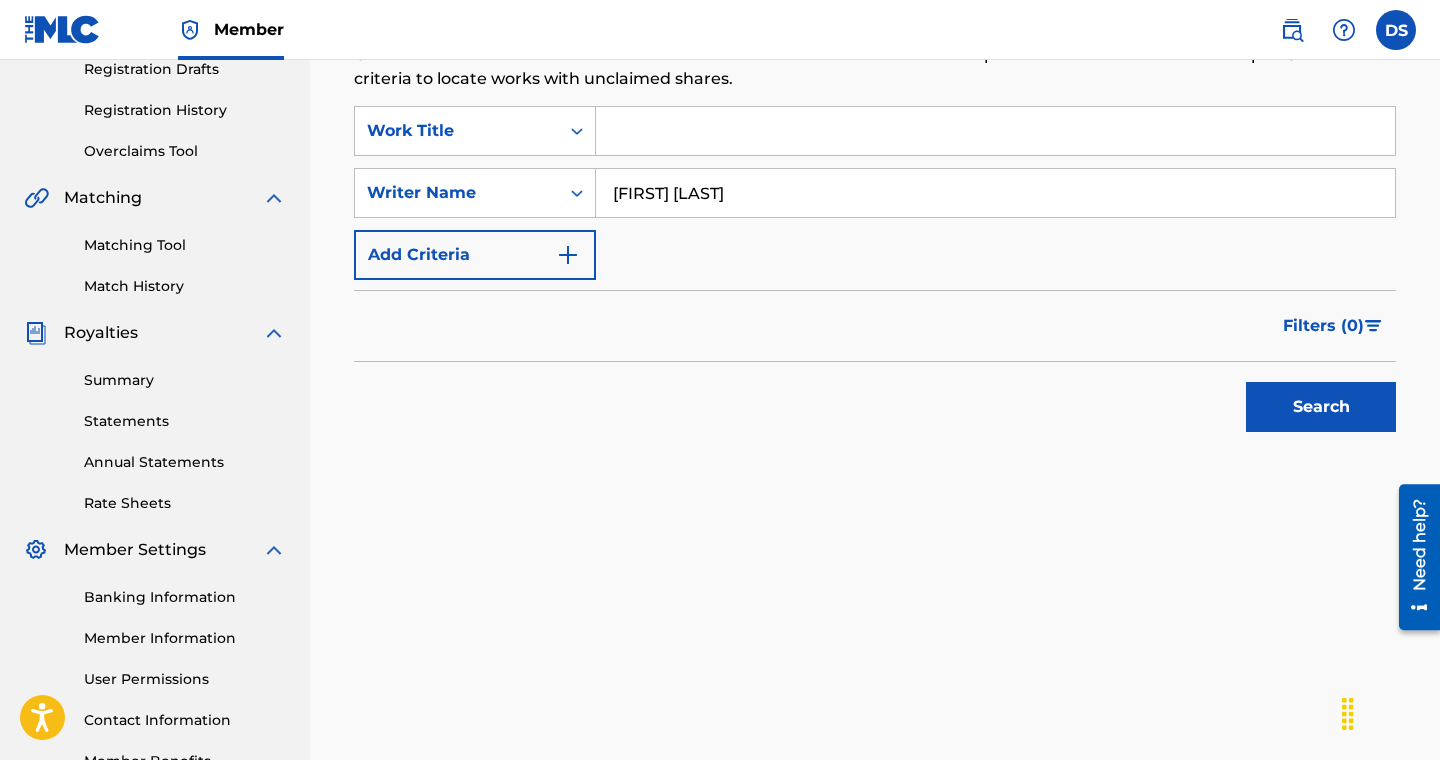 click on "Search" at bounding box center [1321, 407] 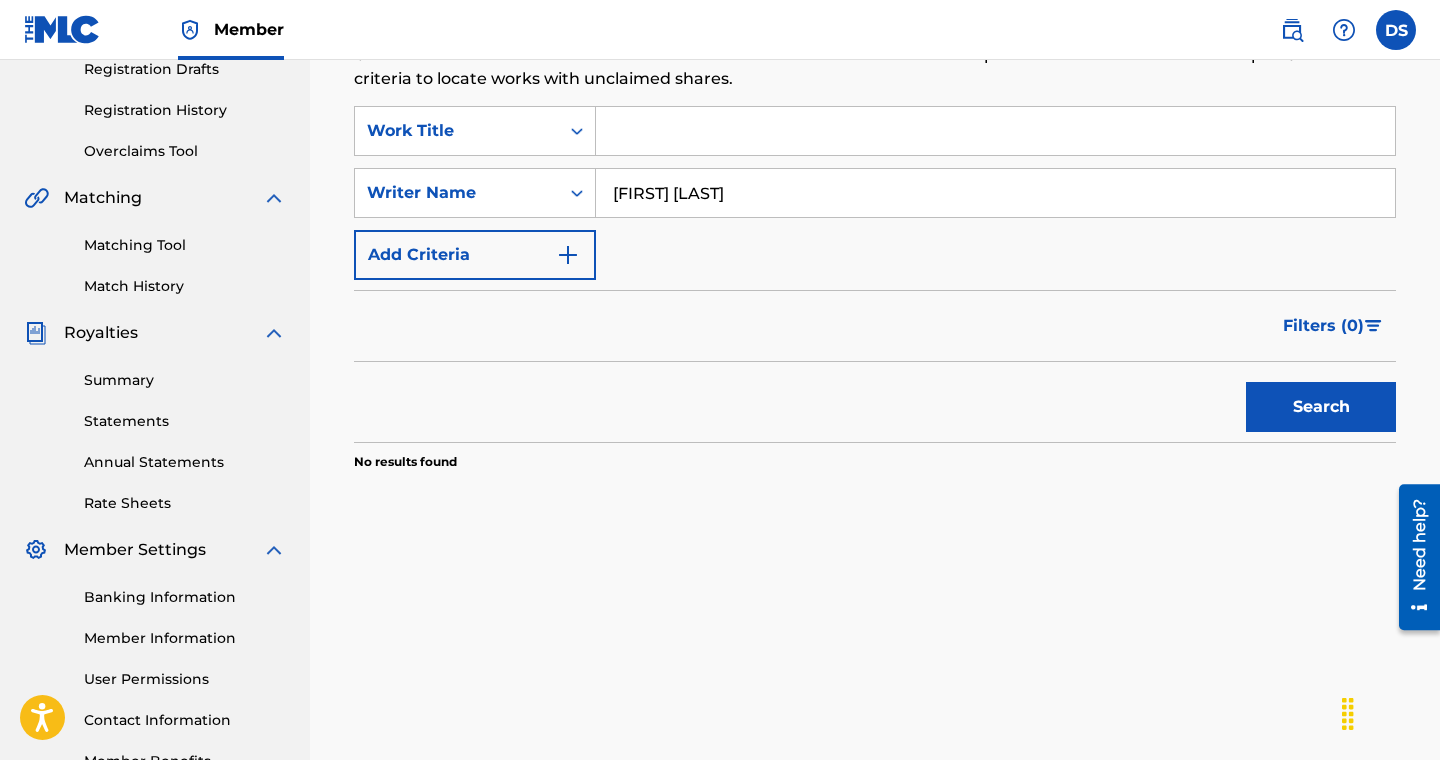 click on "[FIRST] [LAST]" at bounding box center (995, 193) 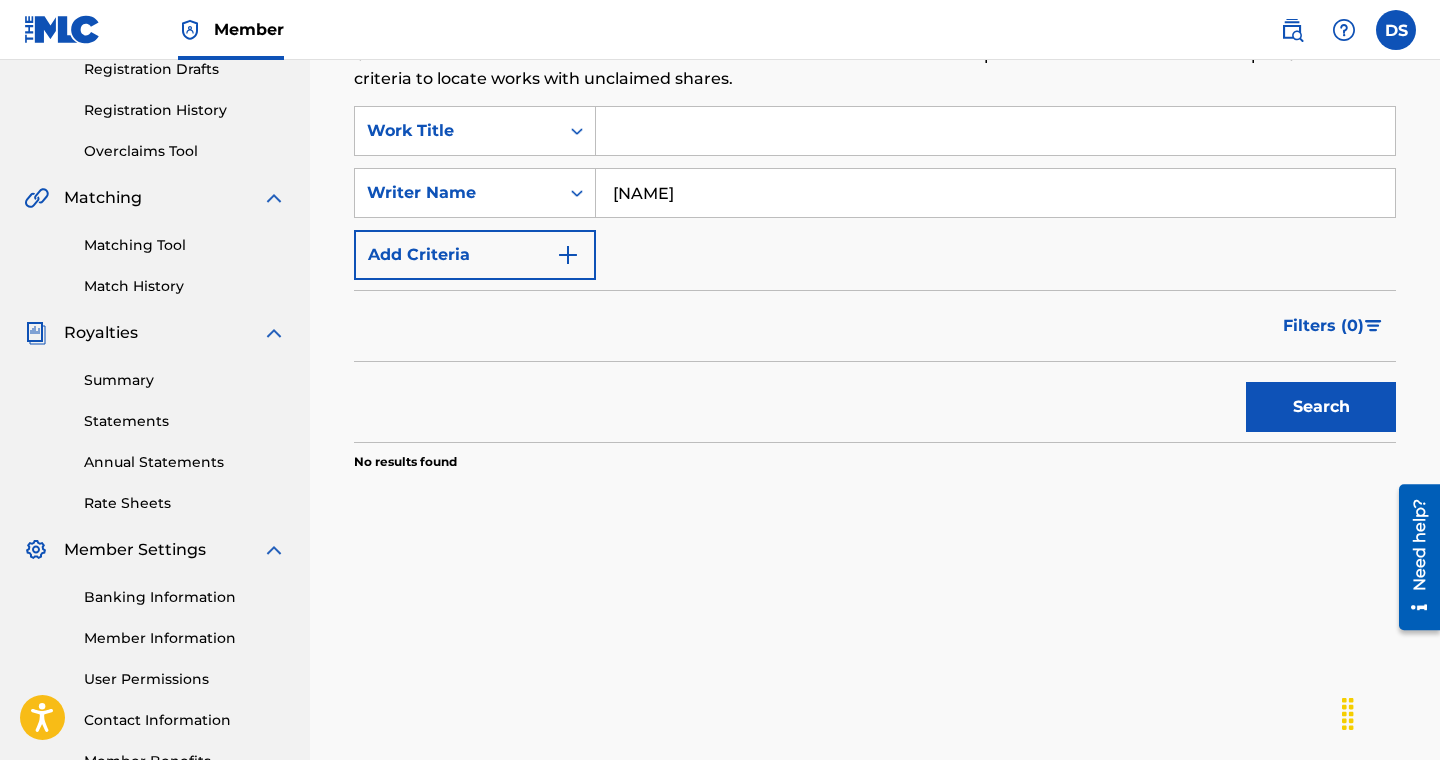 type on "[NAME]" 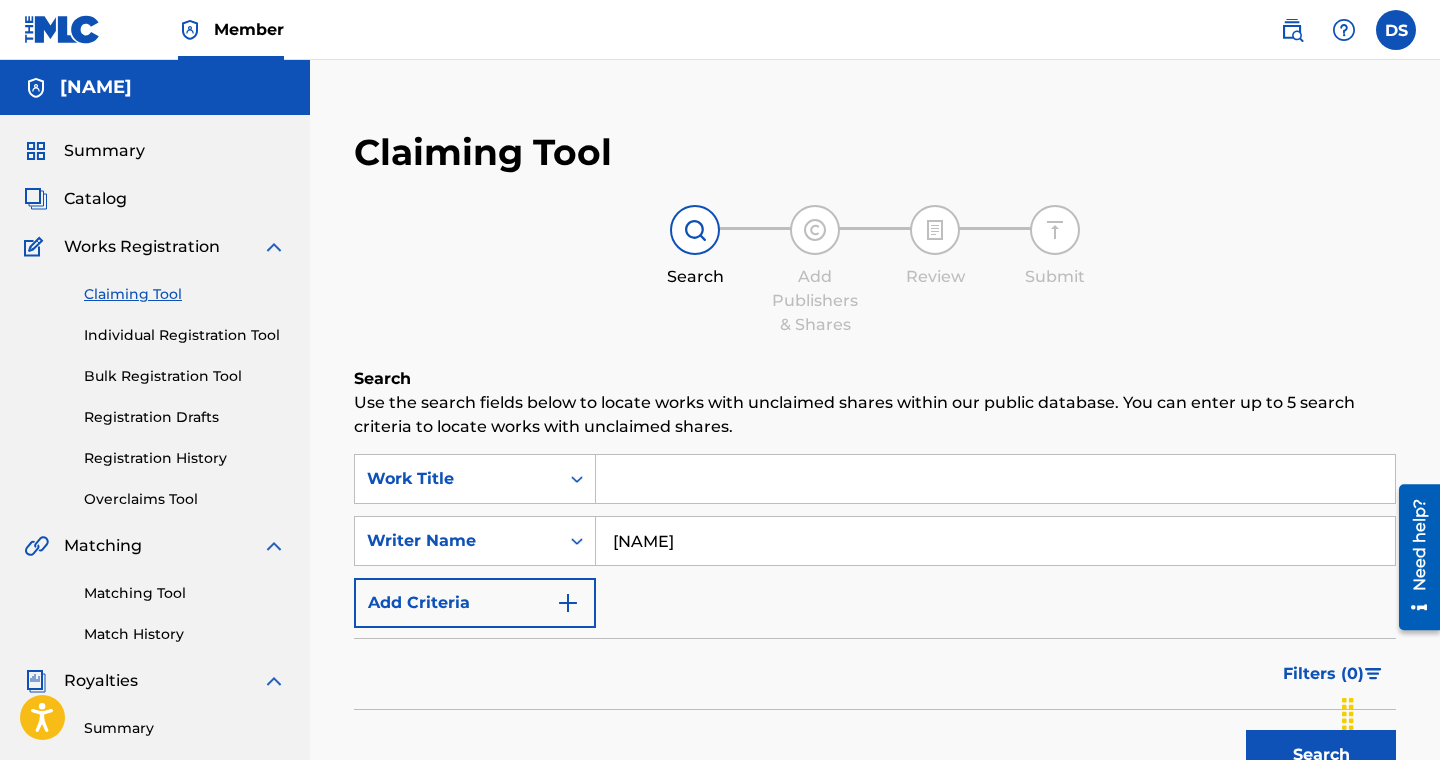 click at bounding box center [1396, 30] 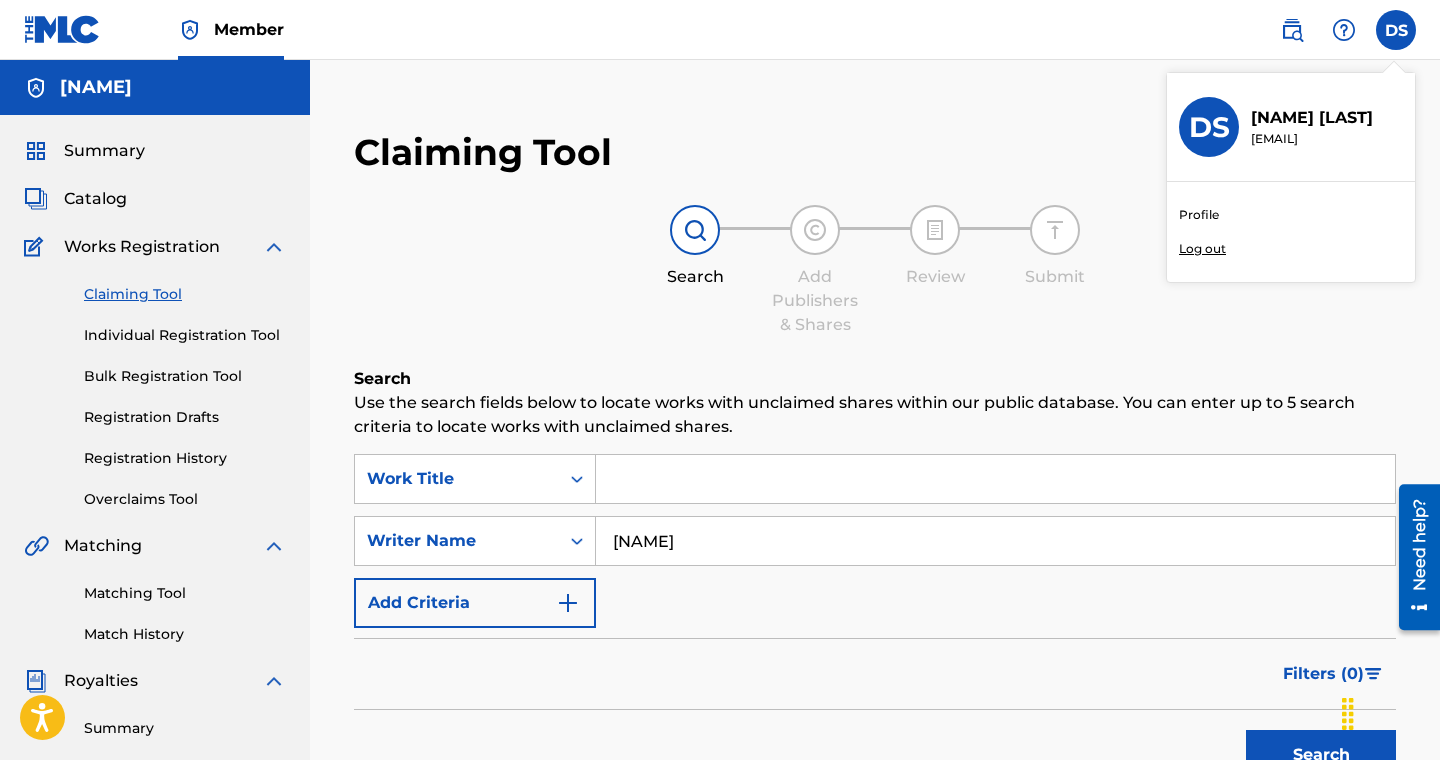 scroll, scrollTop: 6, scrollLeft: 0, axis: vertical 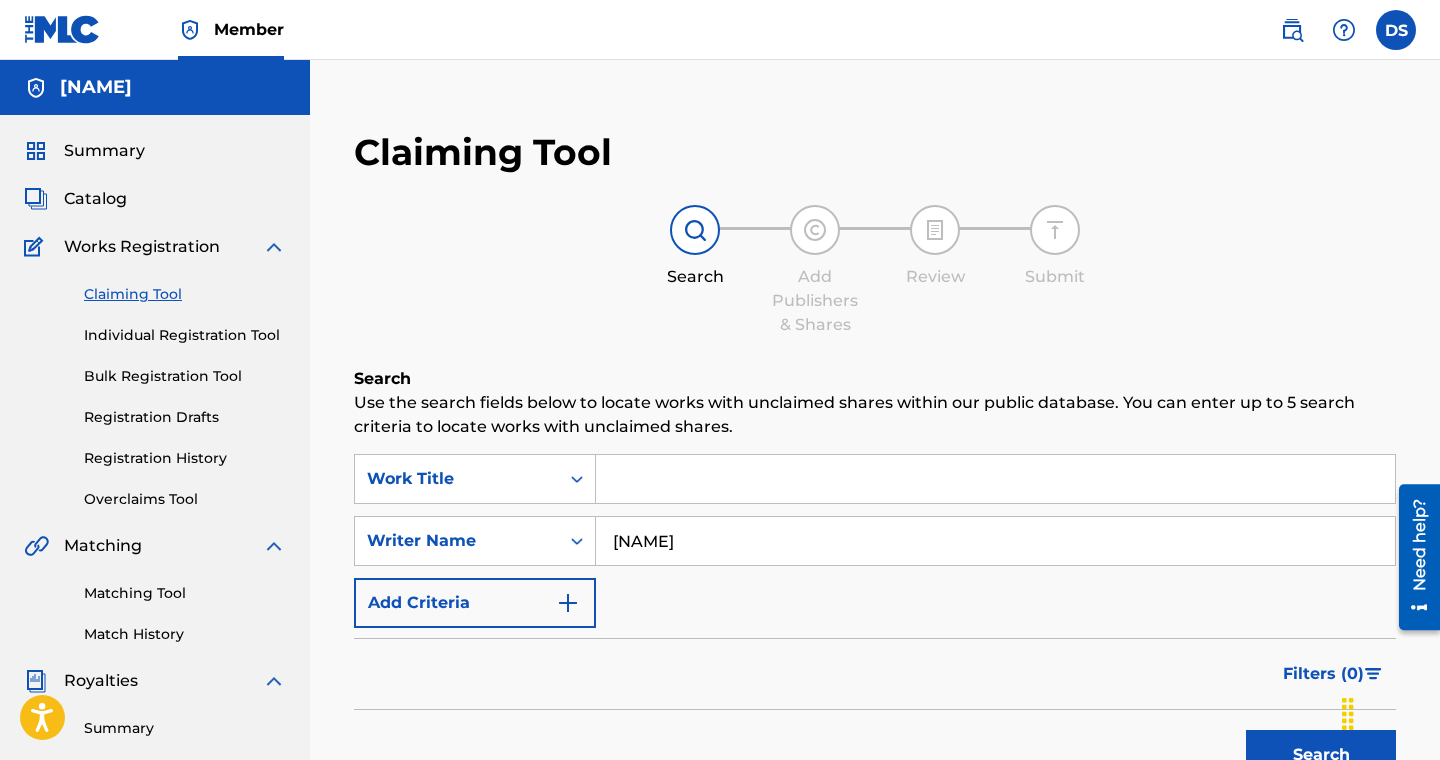 click on "Individual Registration Tool" at bounding box center (185, 335) 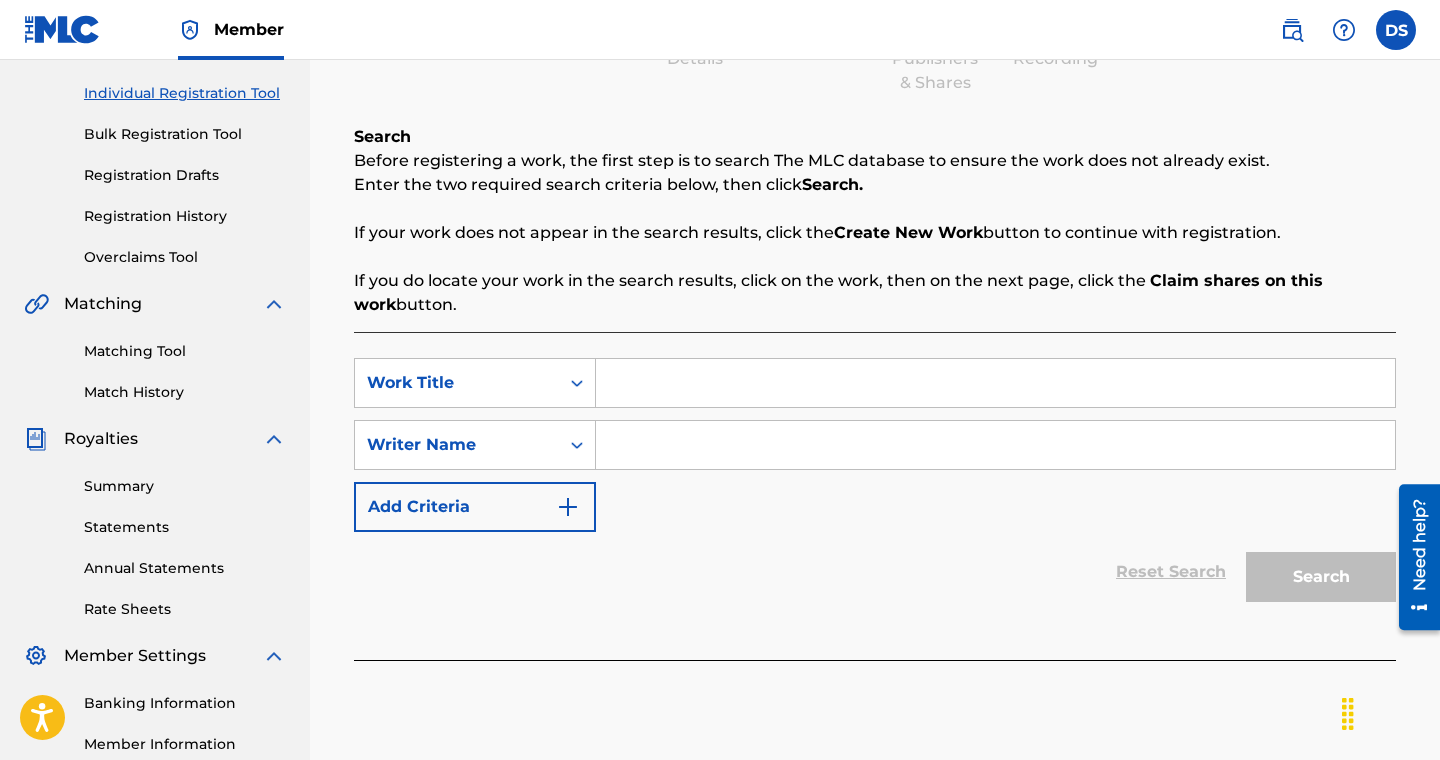 scroll, scrollTop: 240, scrollLeft: 0, axis: vertical 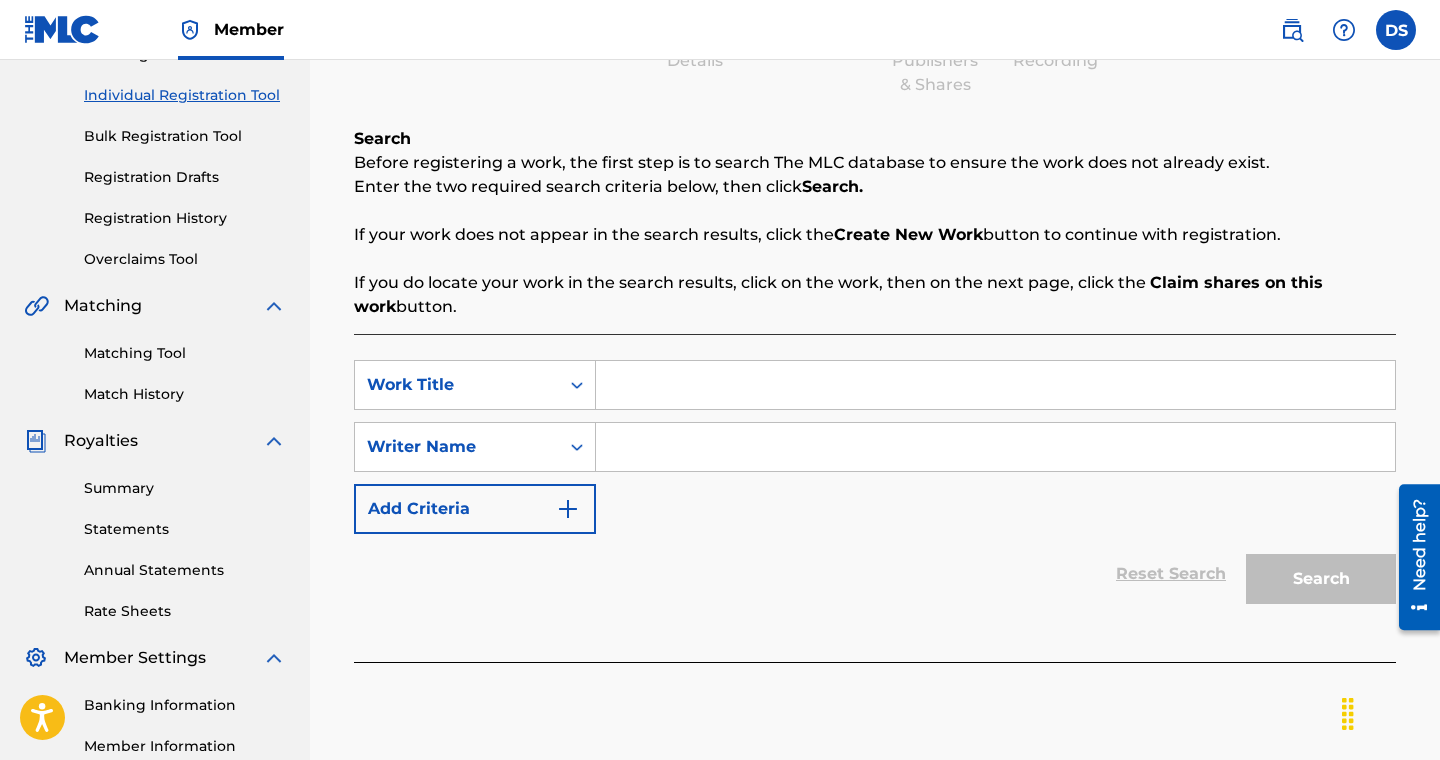 click at bounding box center (995, 385) 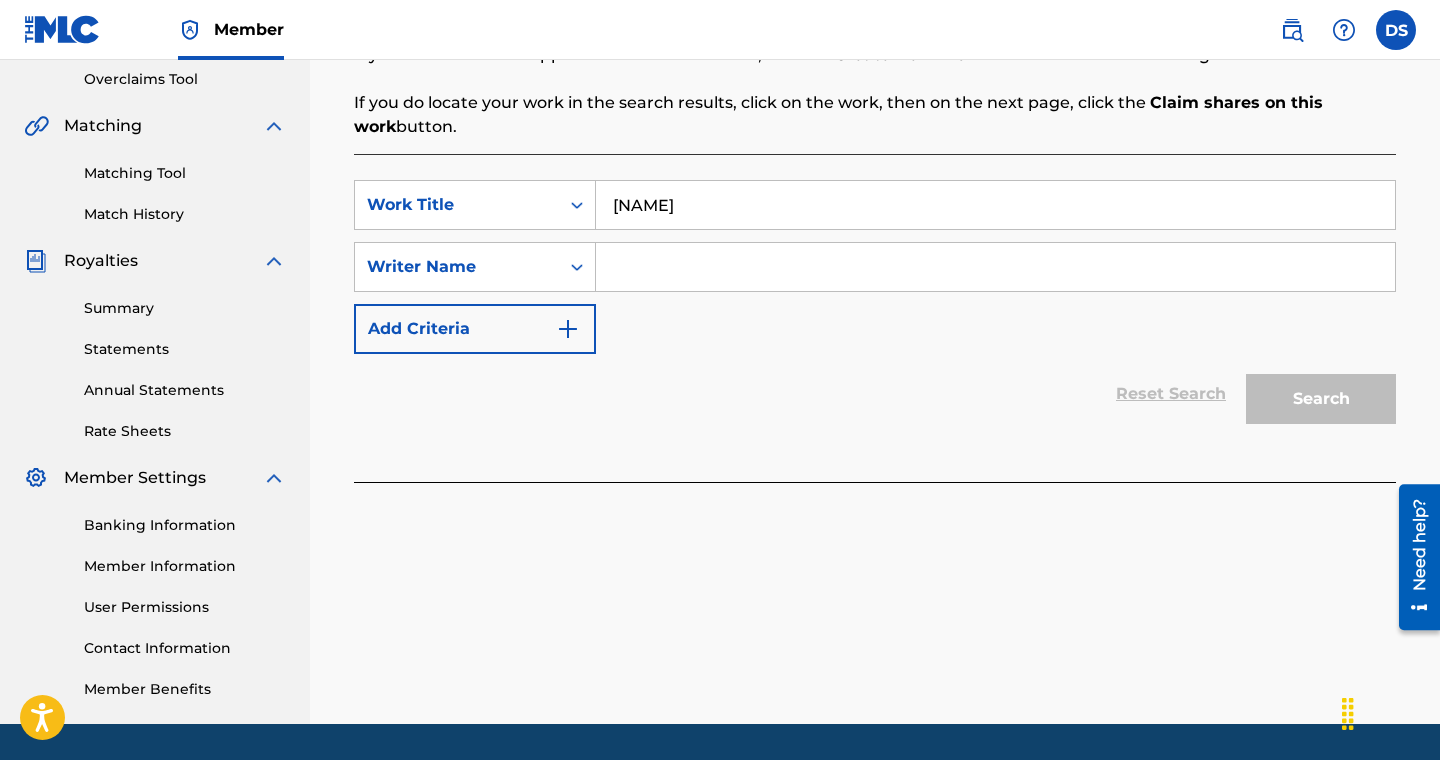 scroll, scrollTop: 480, scrollLeft: 0, axis: vertical 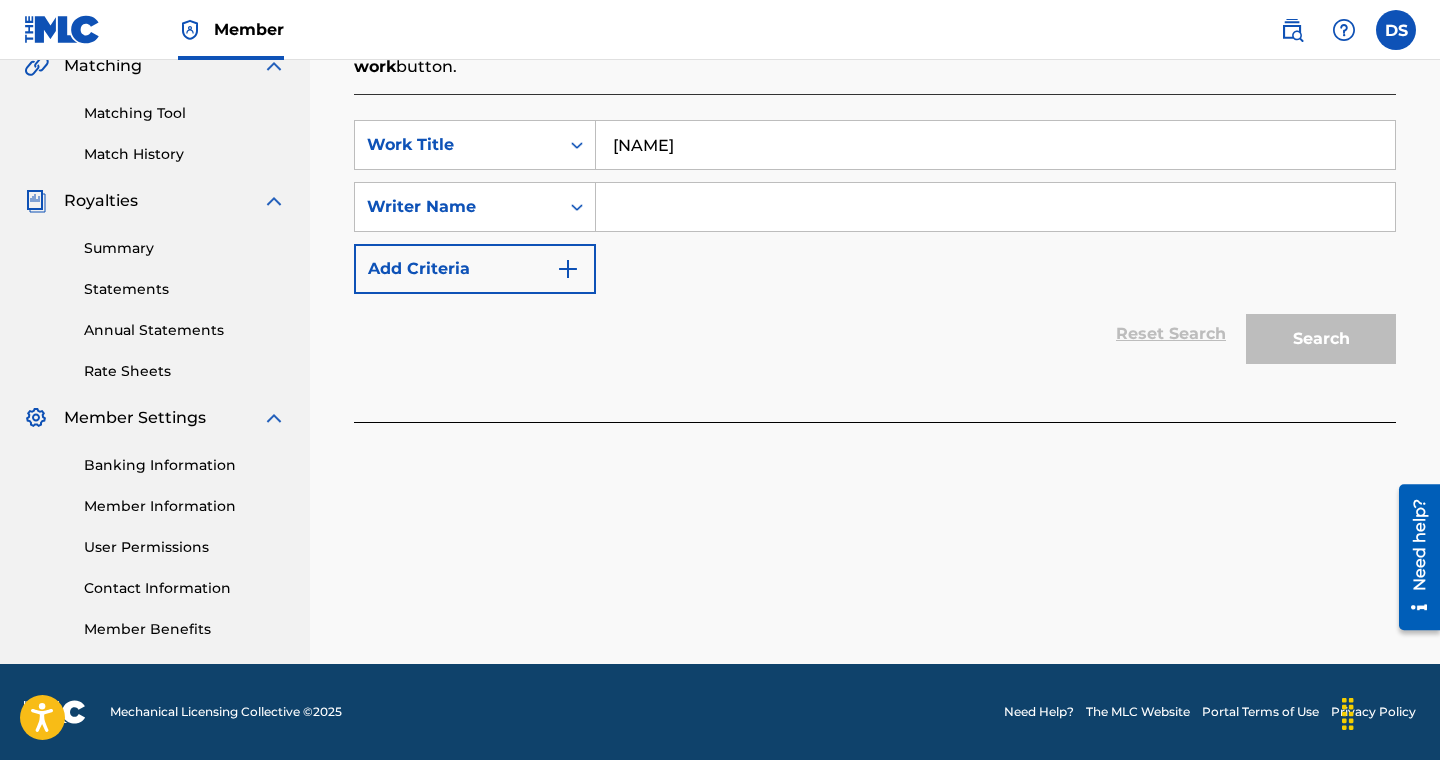 type on "[NAME]" 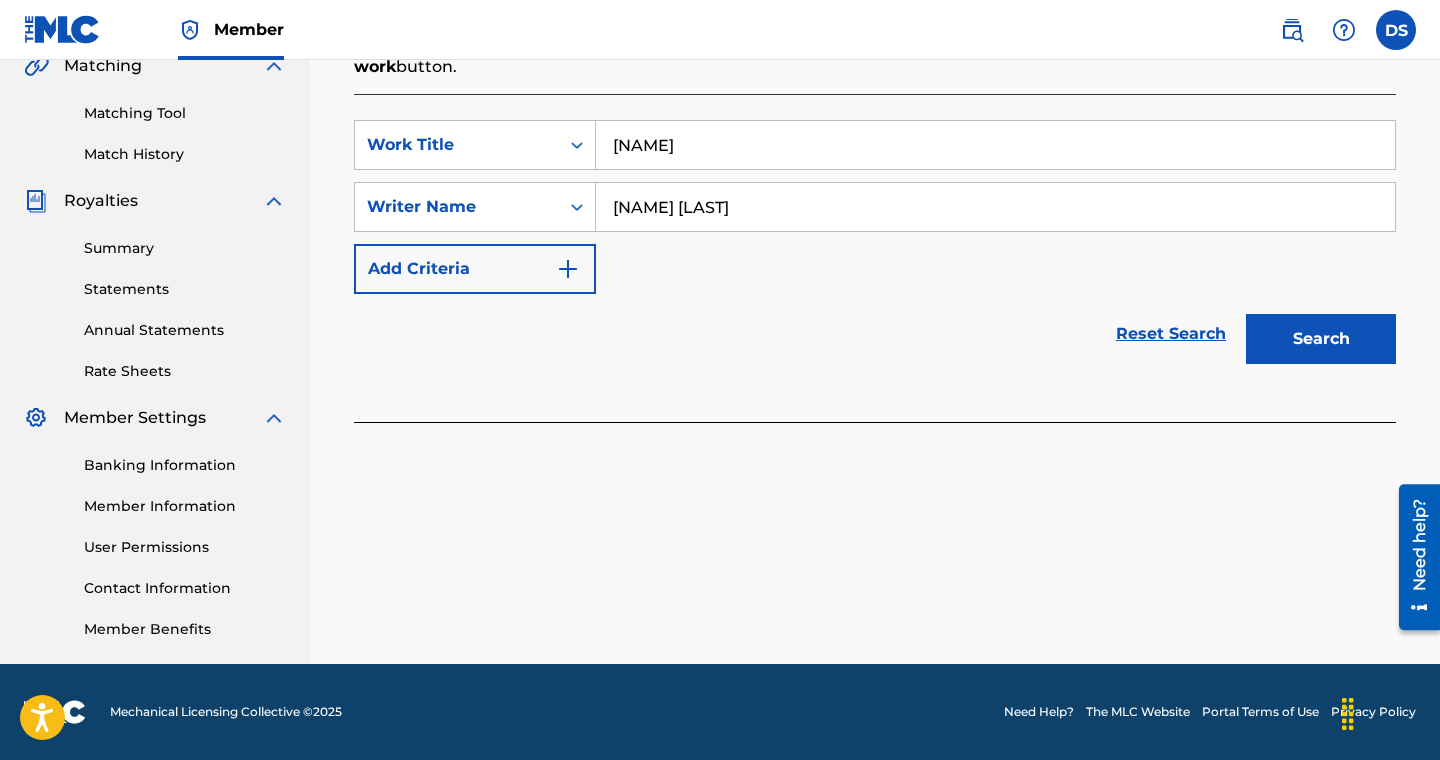 type on "[NAME] [LAST]" 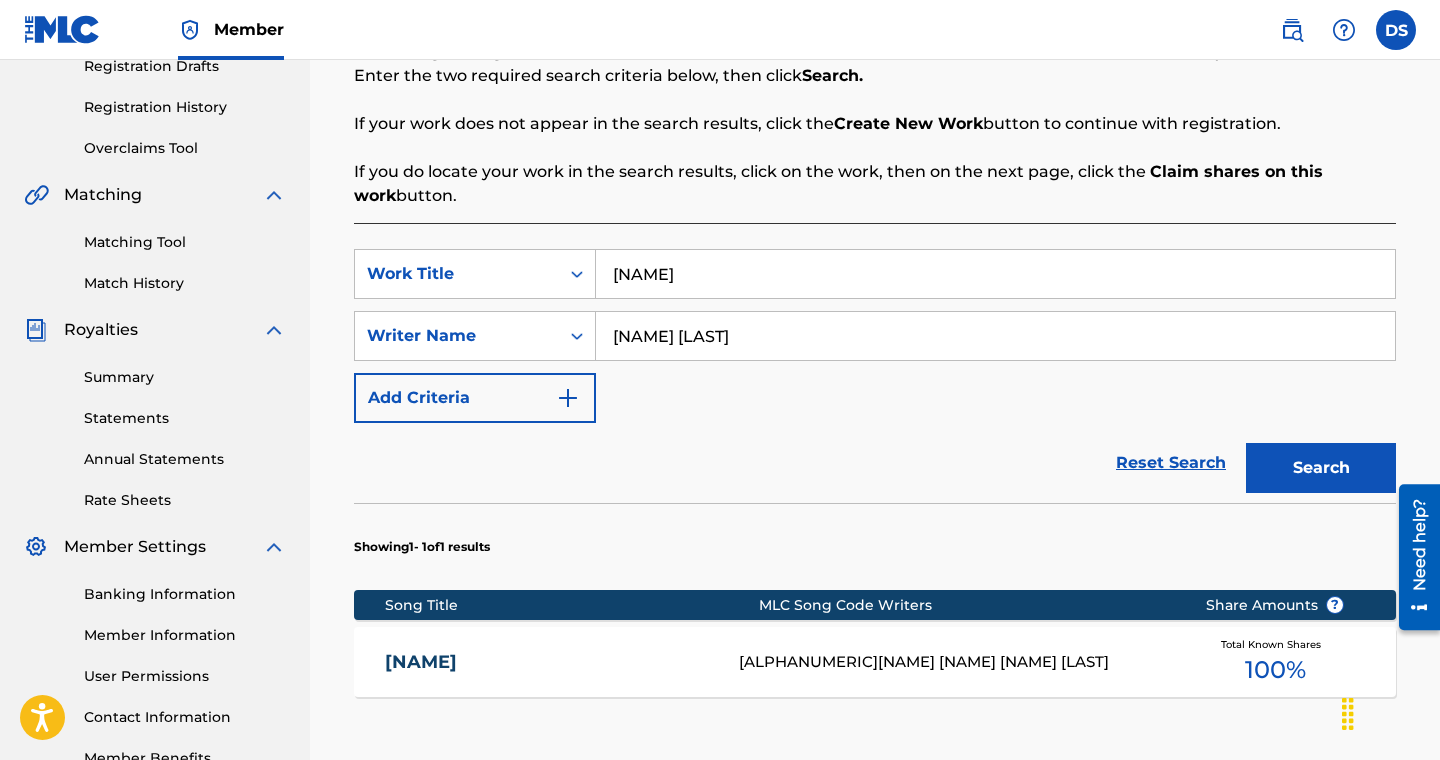 scroll, scrollTop: 519, scrollLeft: 0, axis: vertical 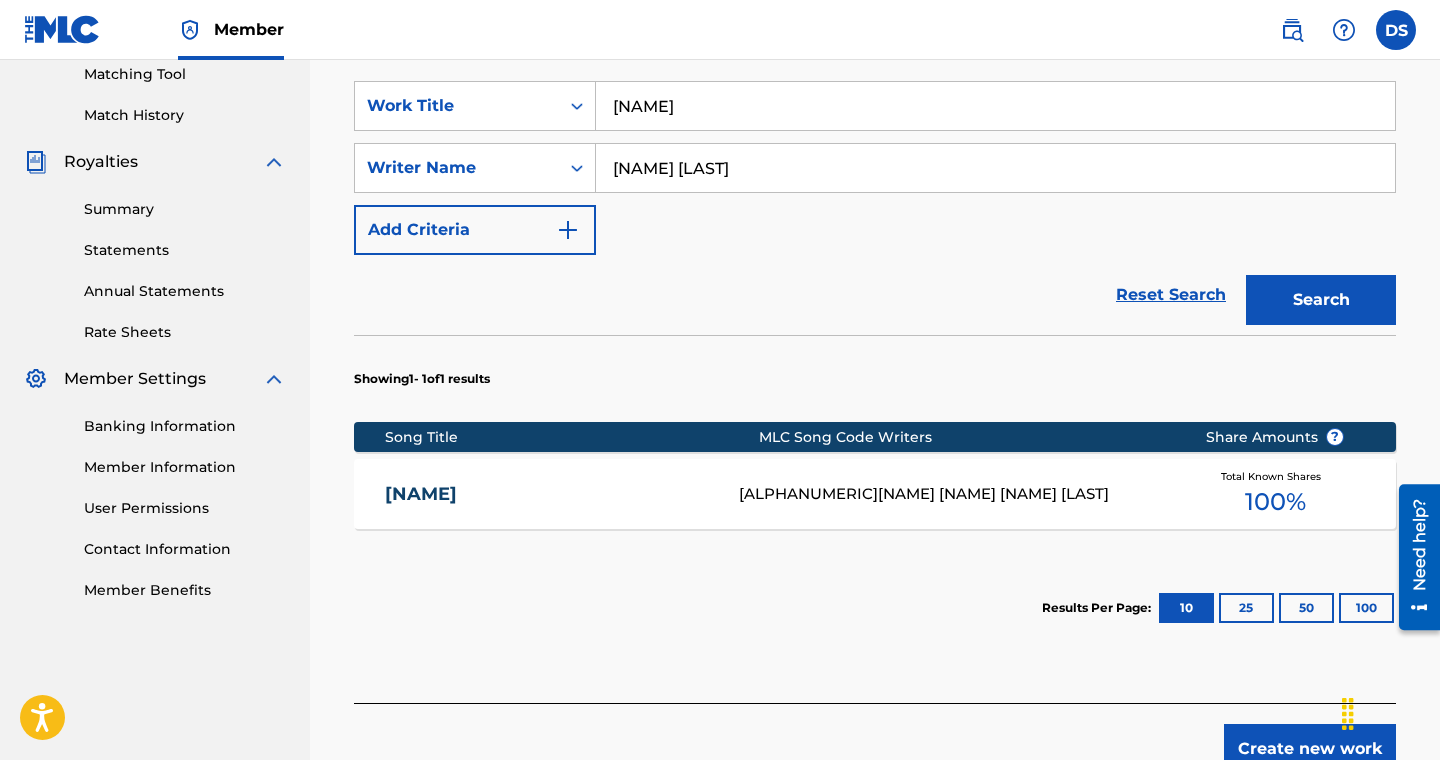 click on "Total Known Shares 100 %" at bounding box center [1275, 494] 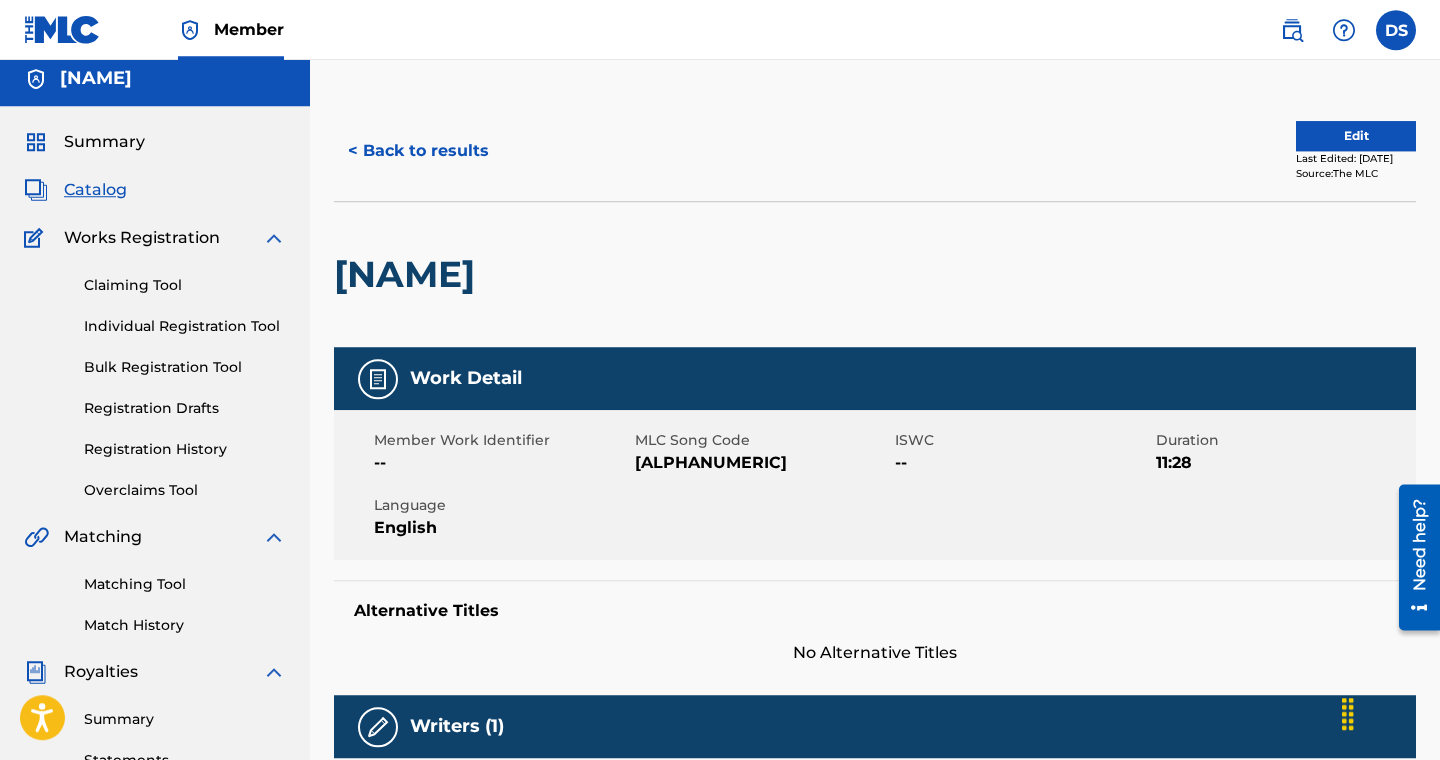 scroll, scrollTop: 0, scrollLeft: 0, axis: both 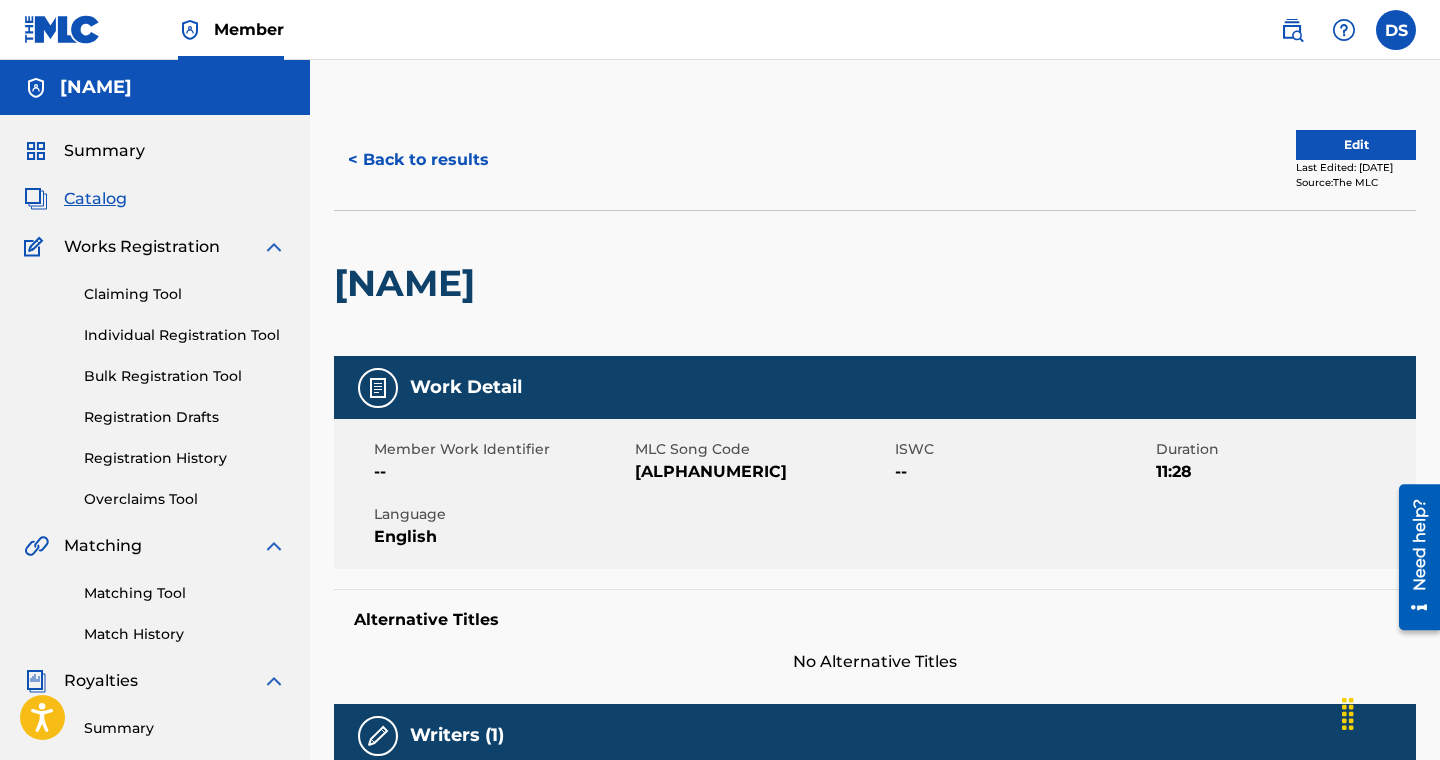 click on "< Back to results" at bounding box center [418, 160] 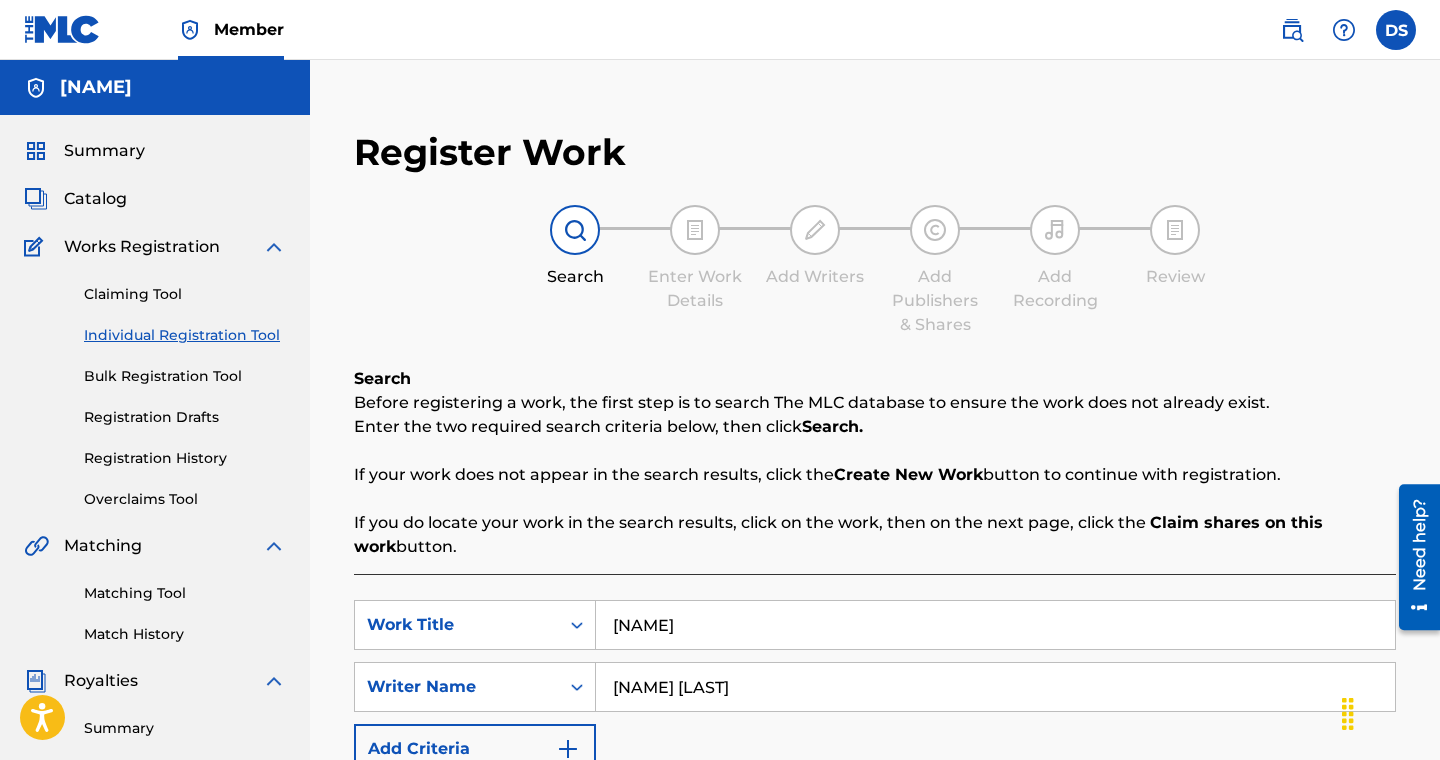 scroll, scrollTop: 480, scrollLeft: 0, axis: vertical 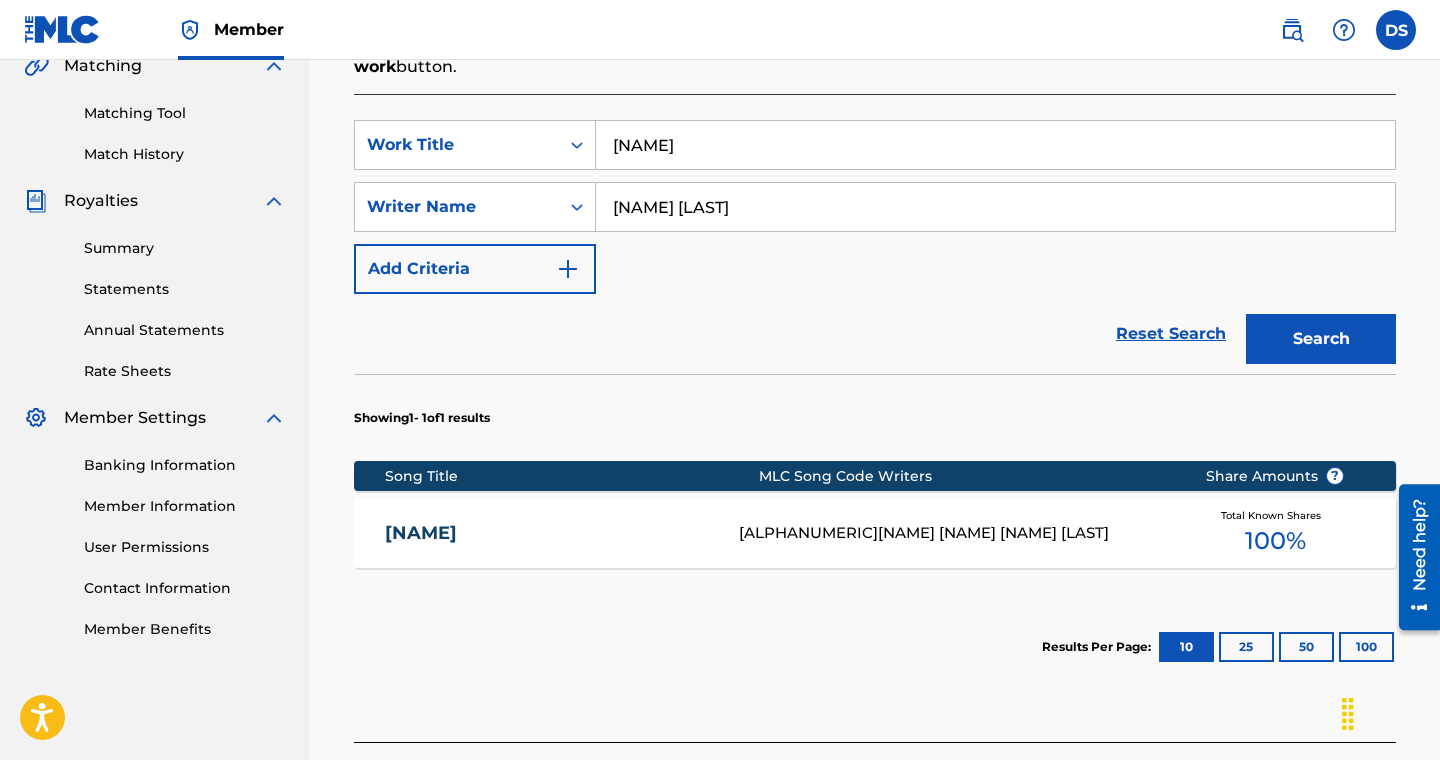 drag, startPoint x: 691, startPoint y: 142, endPoint x: 597, endPoint y: 118, distance: 97.015465 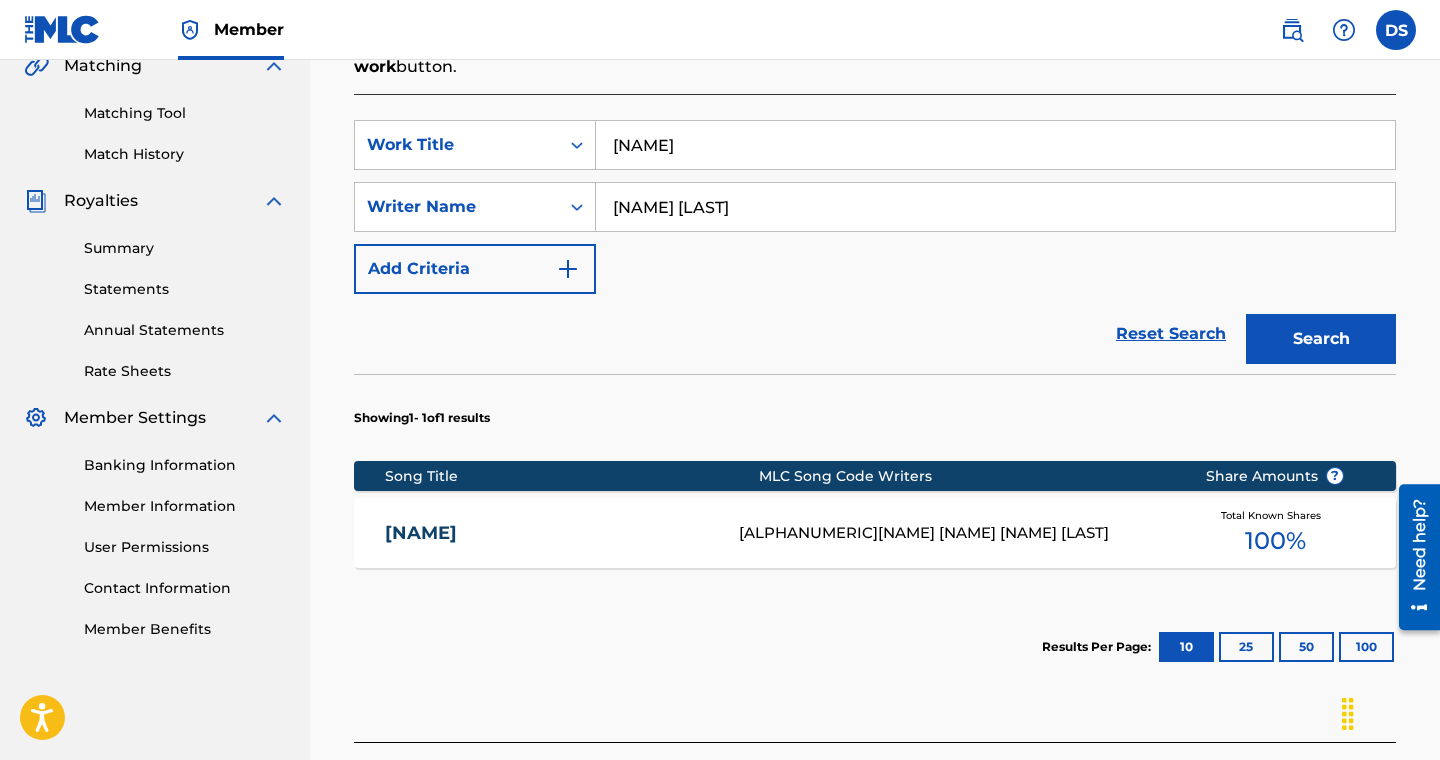 paste on "Granulat" 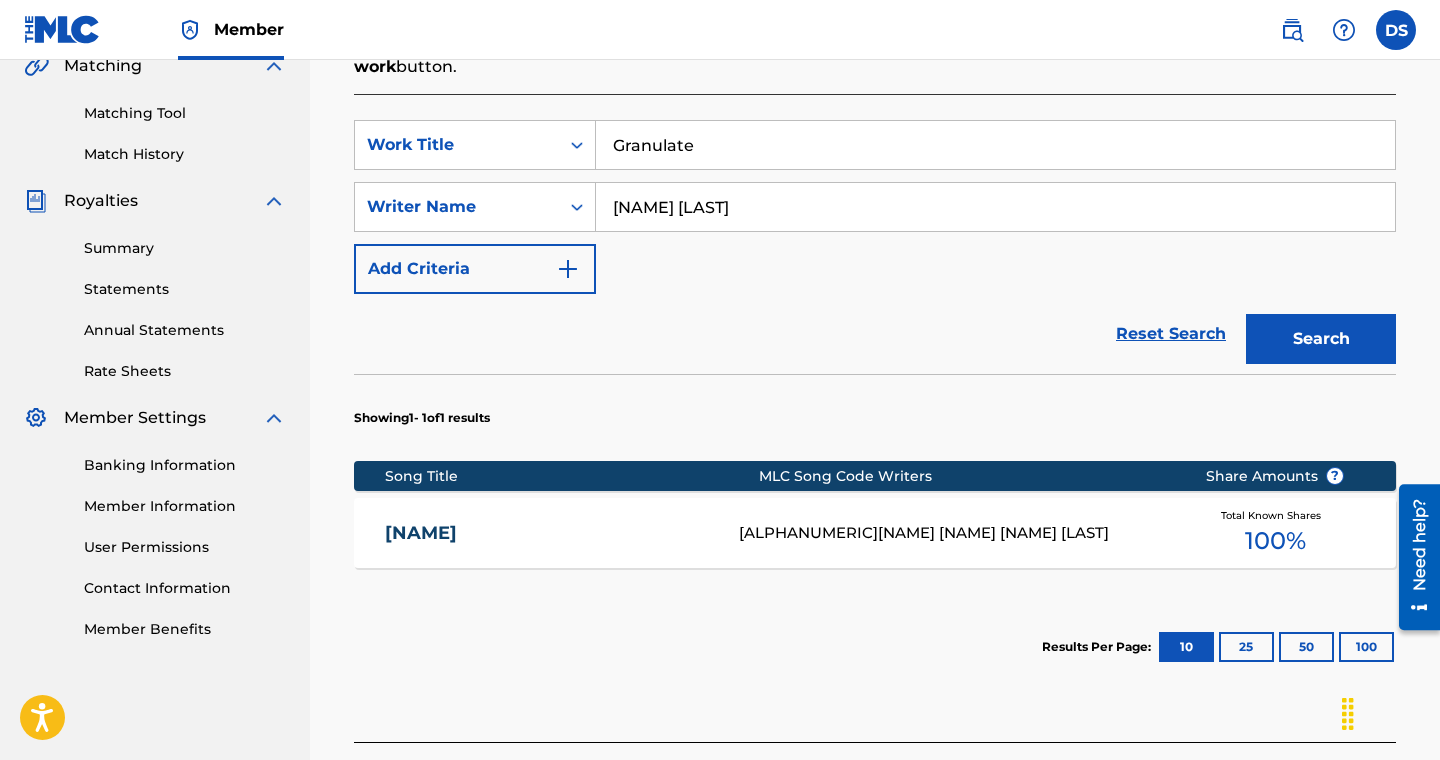 type on "Granulate" 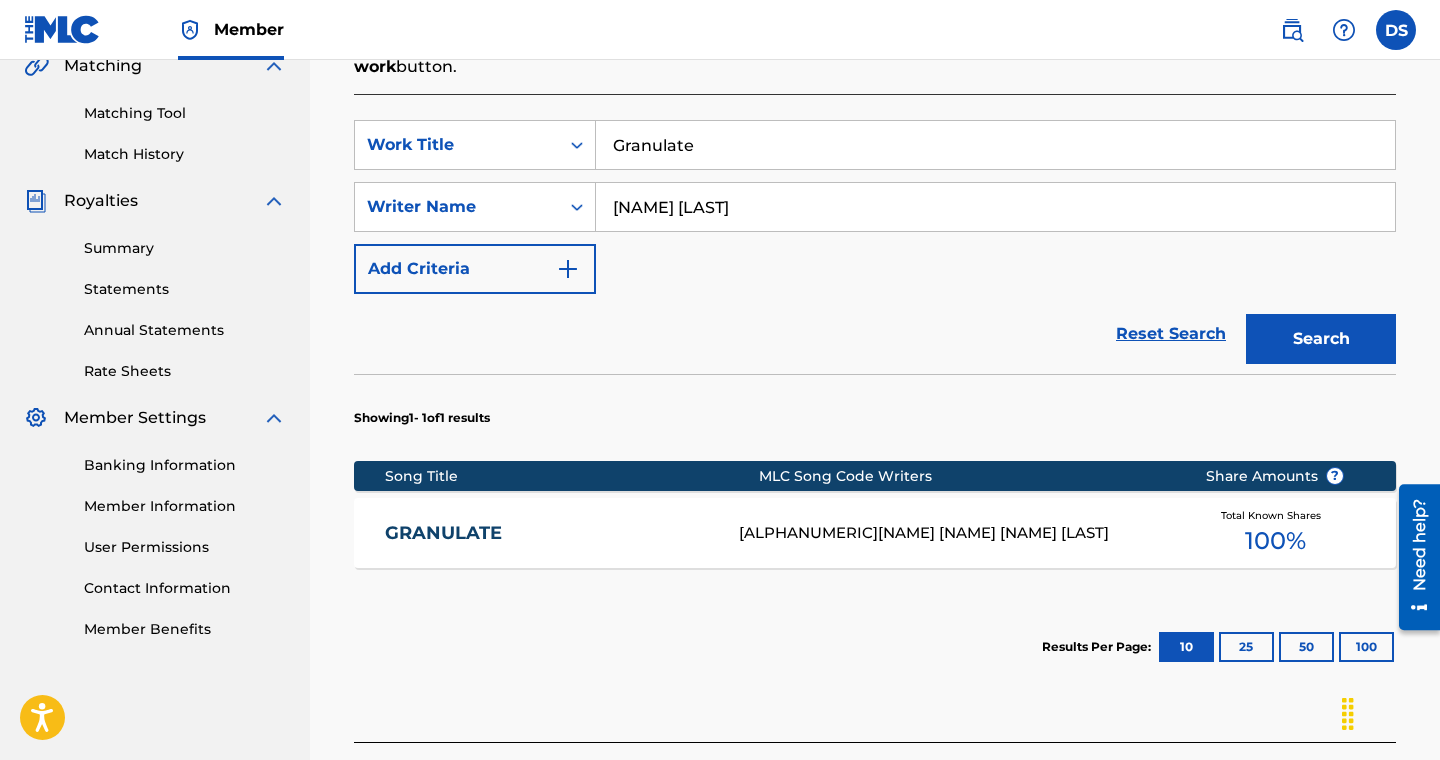 click at bounding box center [1396, 30] 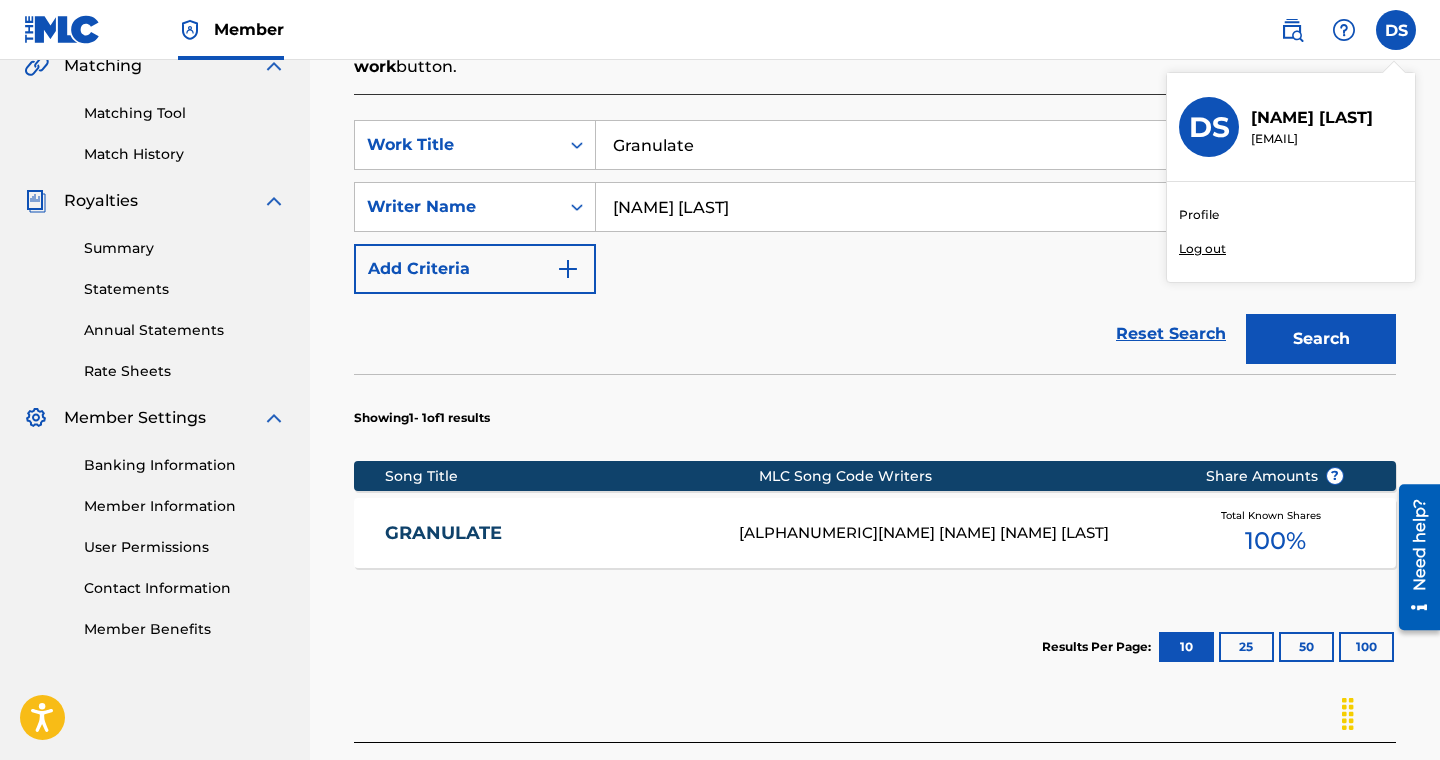 click on "Log out" at bounding box center (1202, 249) 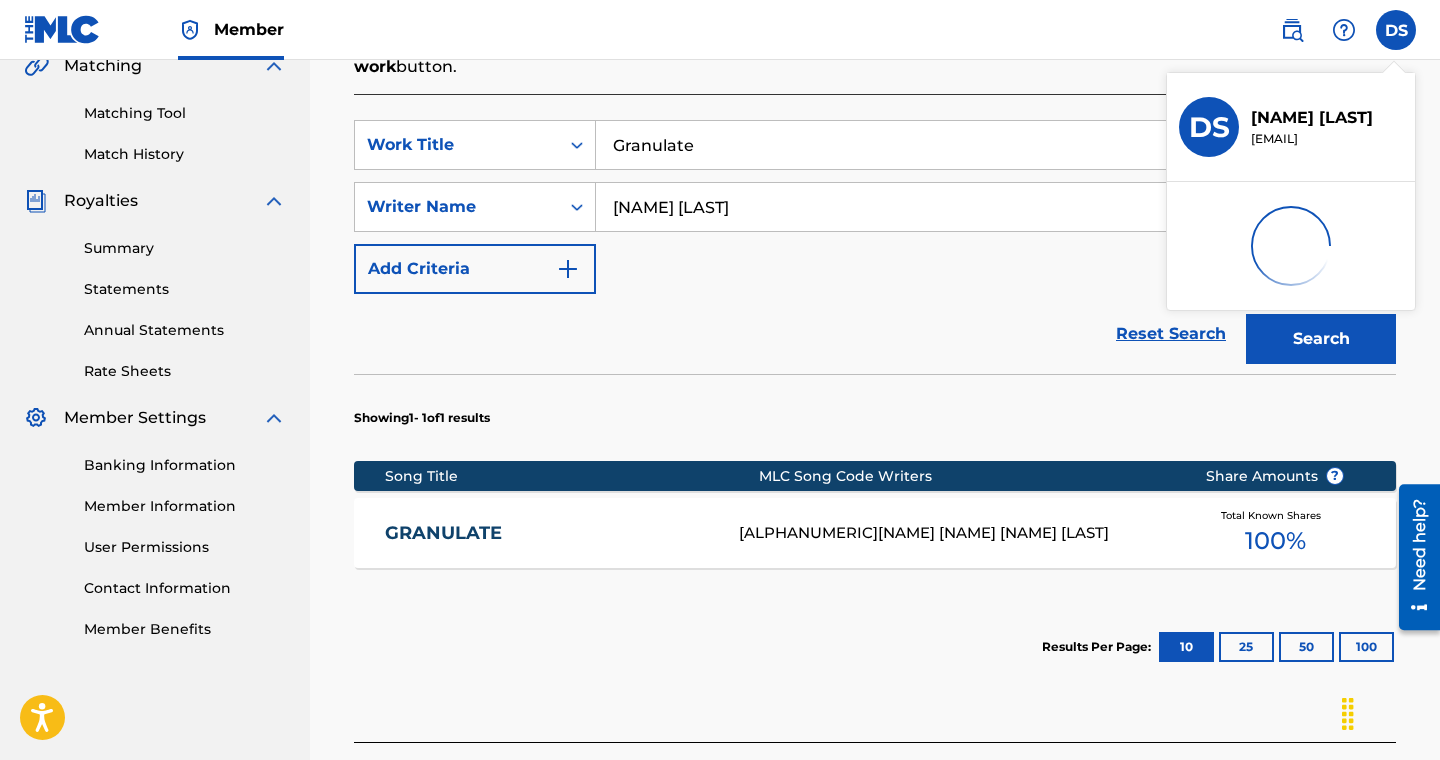 scroll, scrollTop: 0, scrollLeft: 0, axis: both 